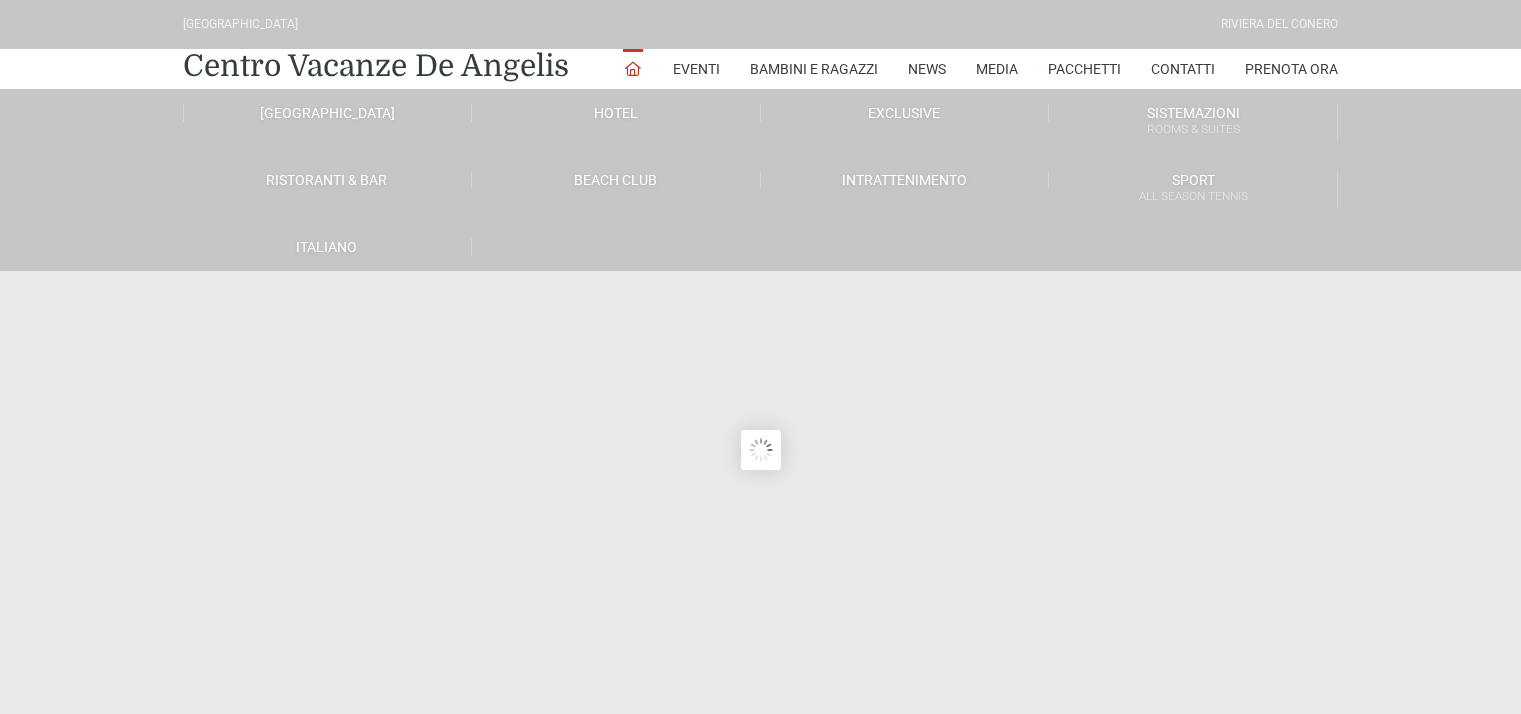 scroll, scrollTop: 0, scrollLeft: 0, axis: both 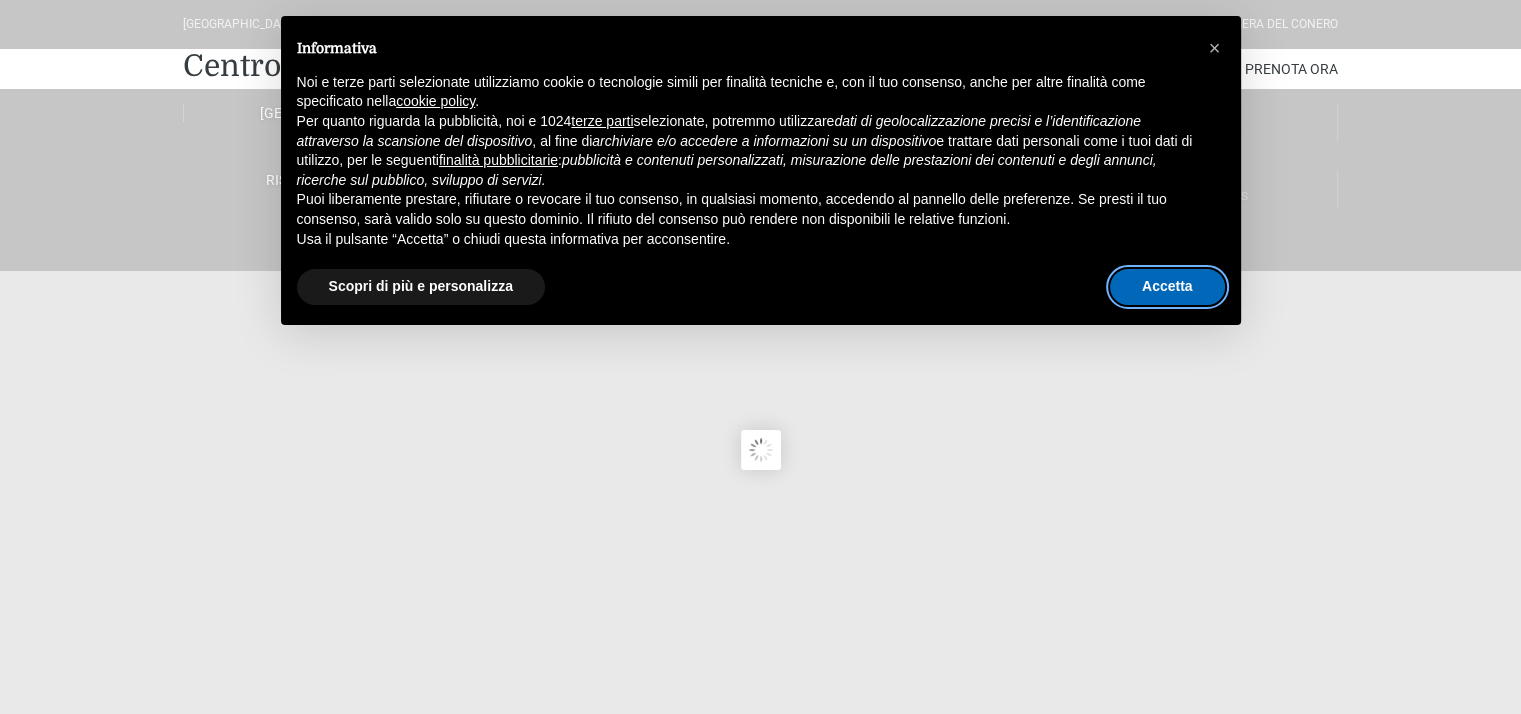 click on "Accetta" at bounding box center [1167, 287] 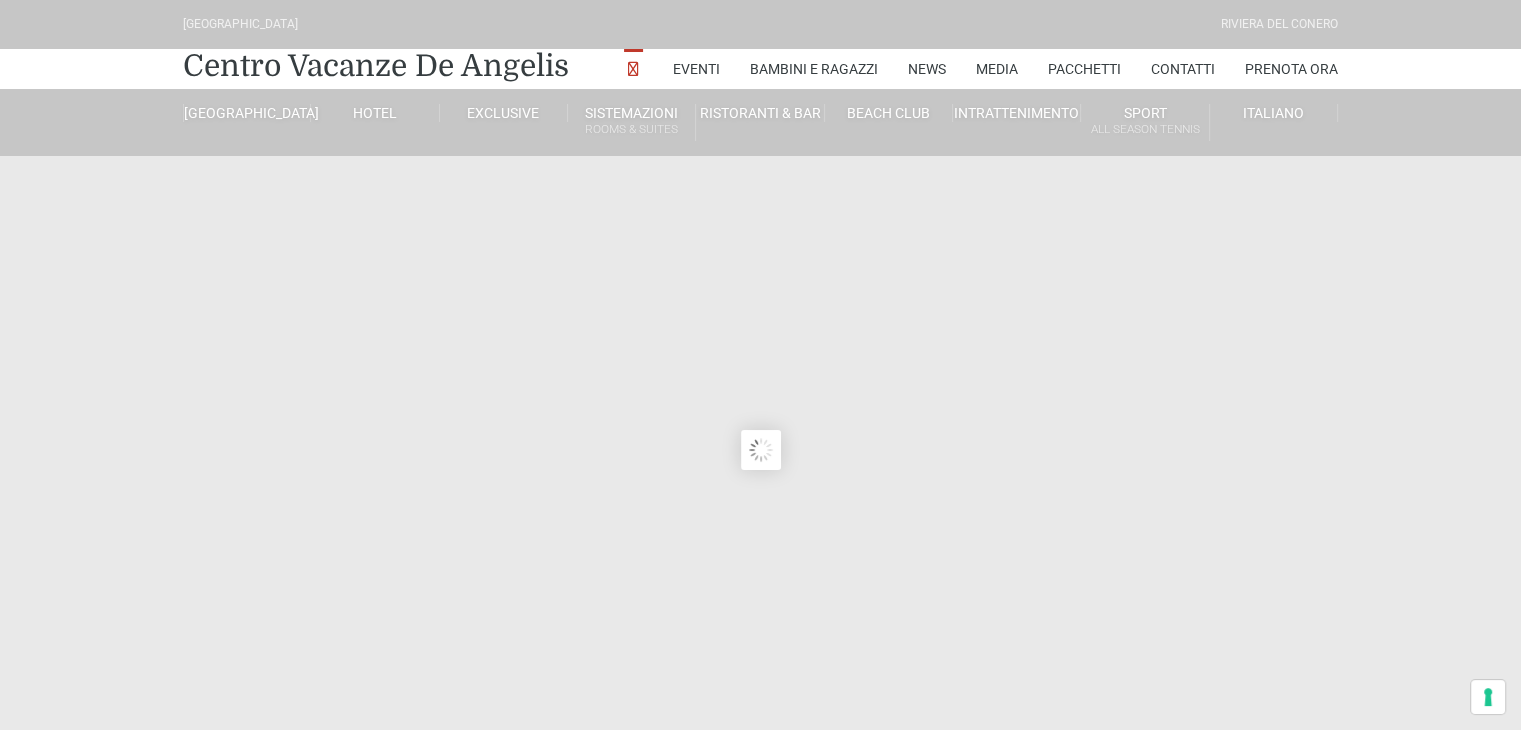 scroll, scrollTop: 0, scrollLeft: 0, axis: both 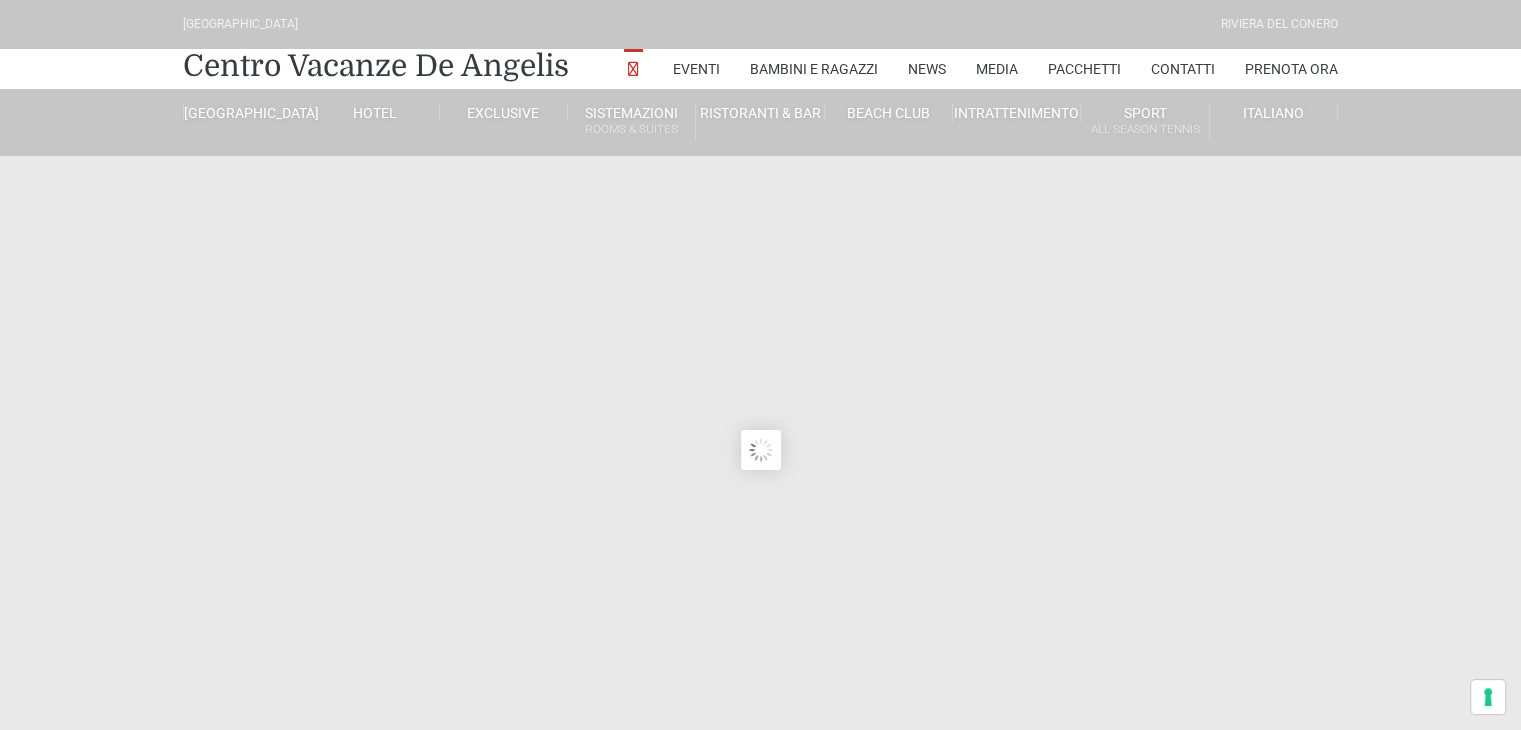 type on "28/07/2025" 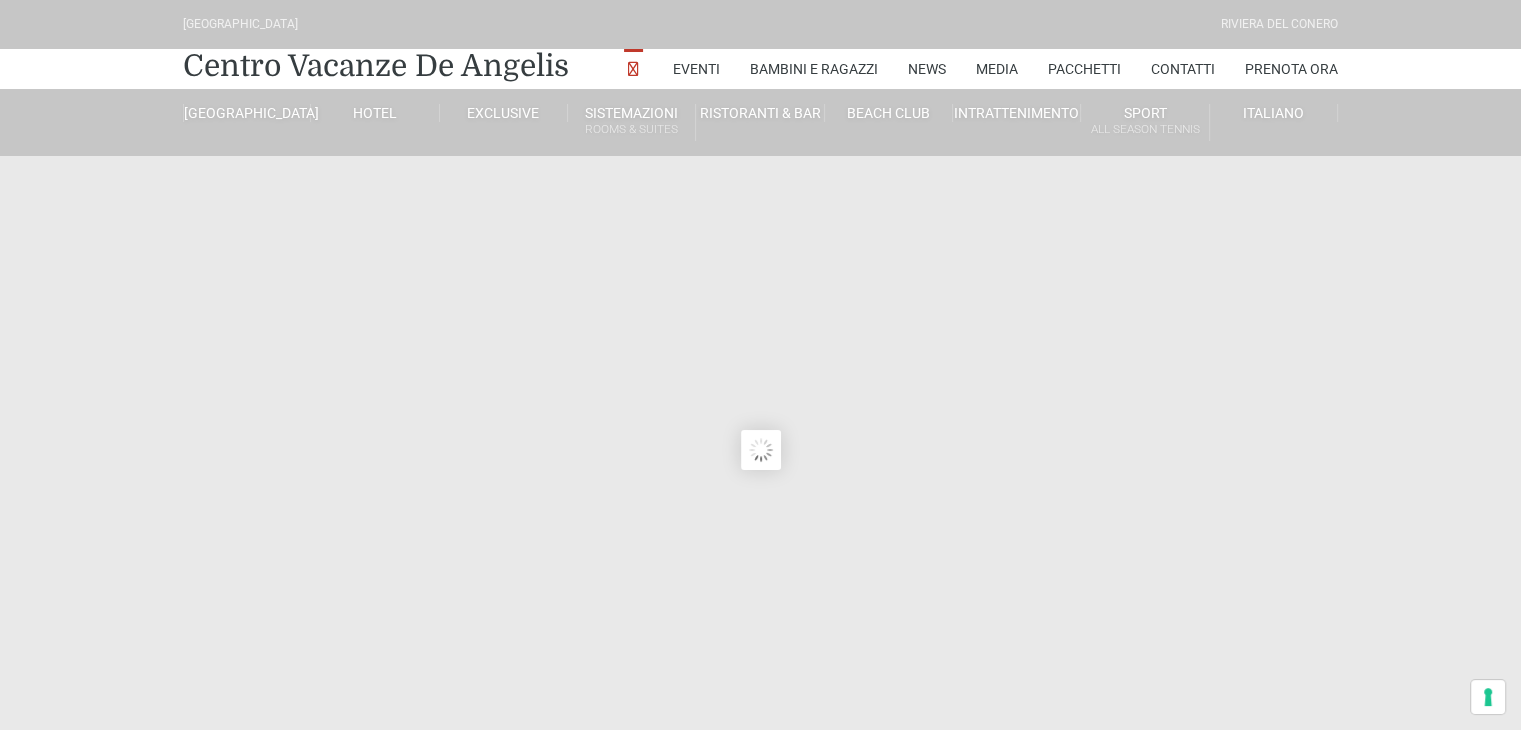type on "29/07/2025" 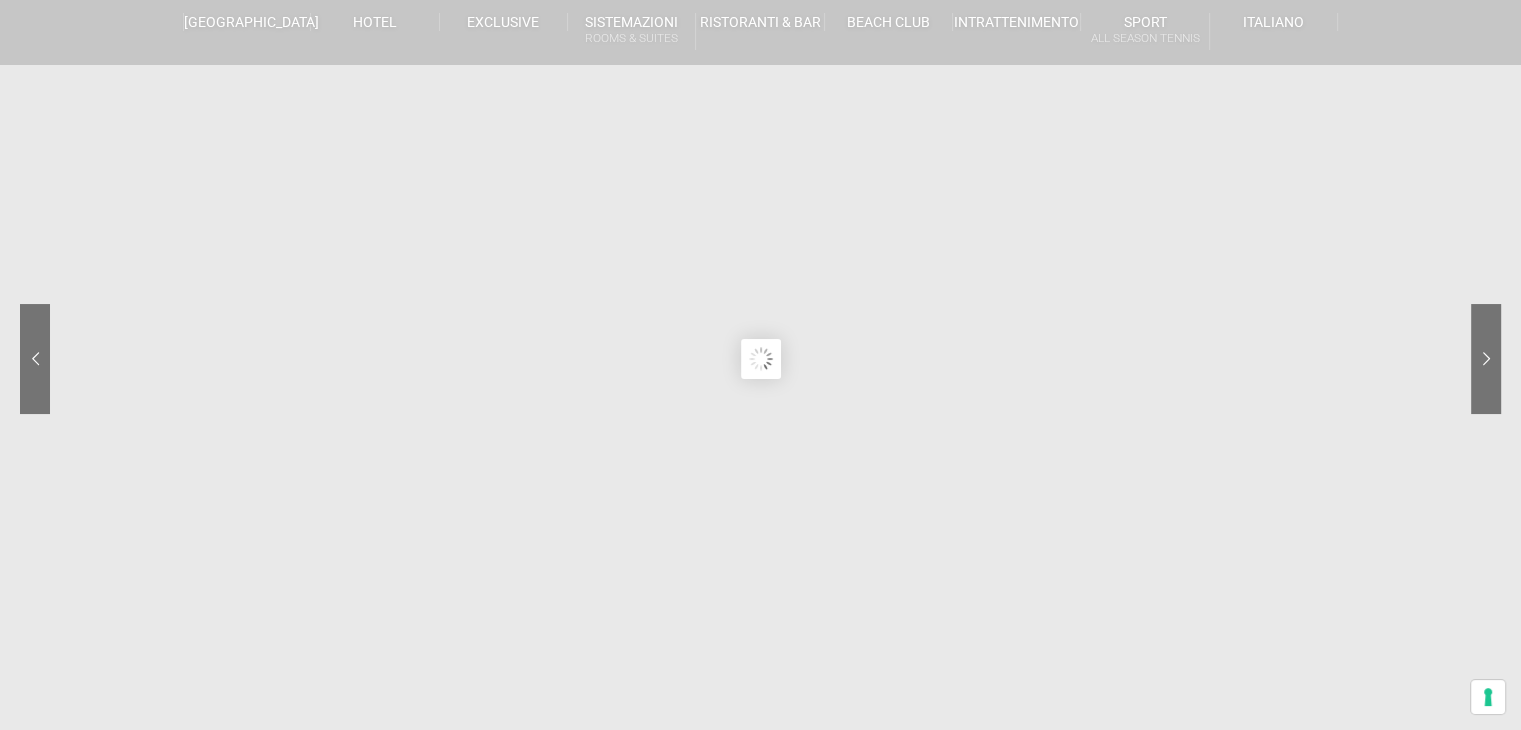 scroll, scrollTop: 0, scrollLeft: 0, axis: both 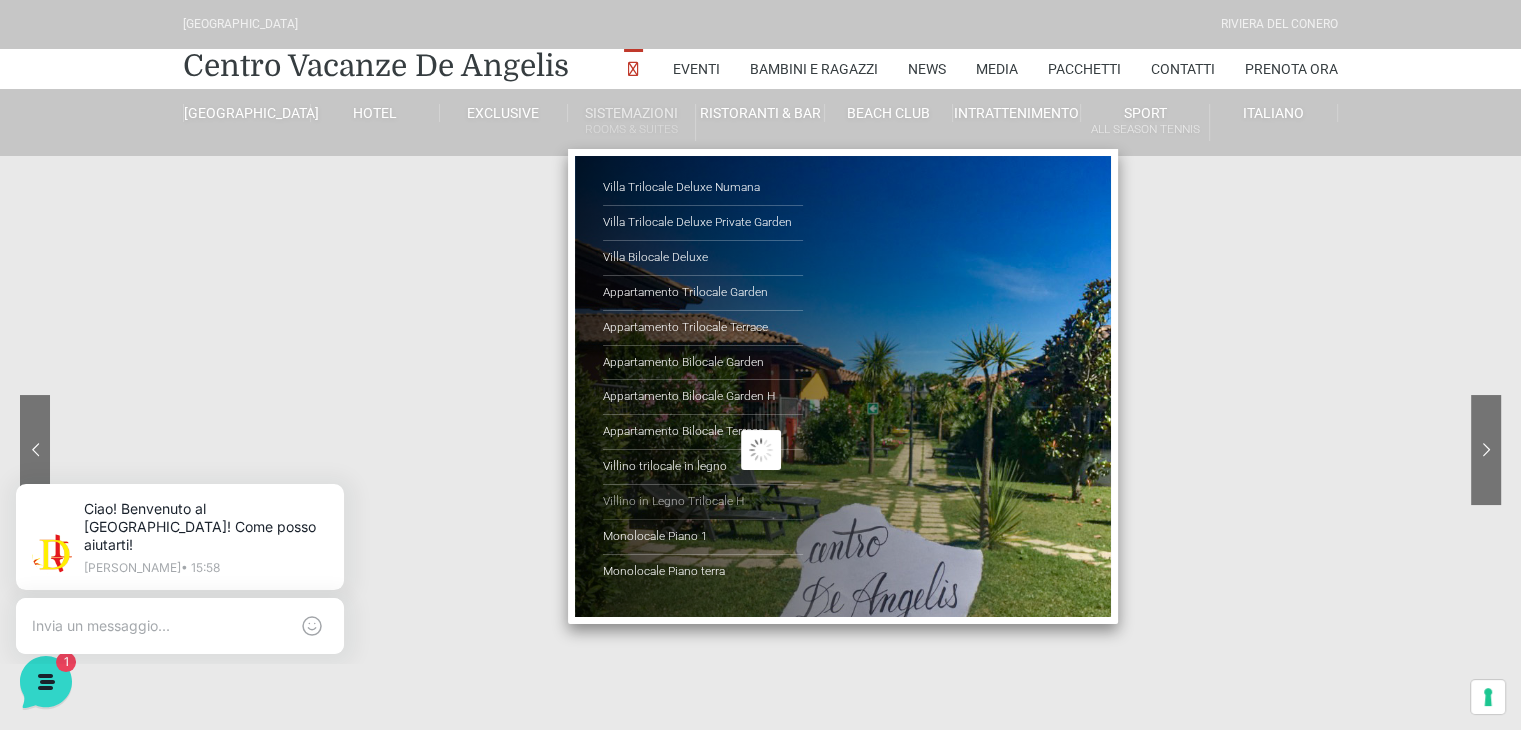 click on "Villino in Legno Trilocale H" at bounding box center (703, 502) 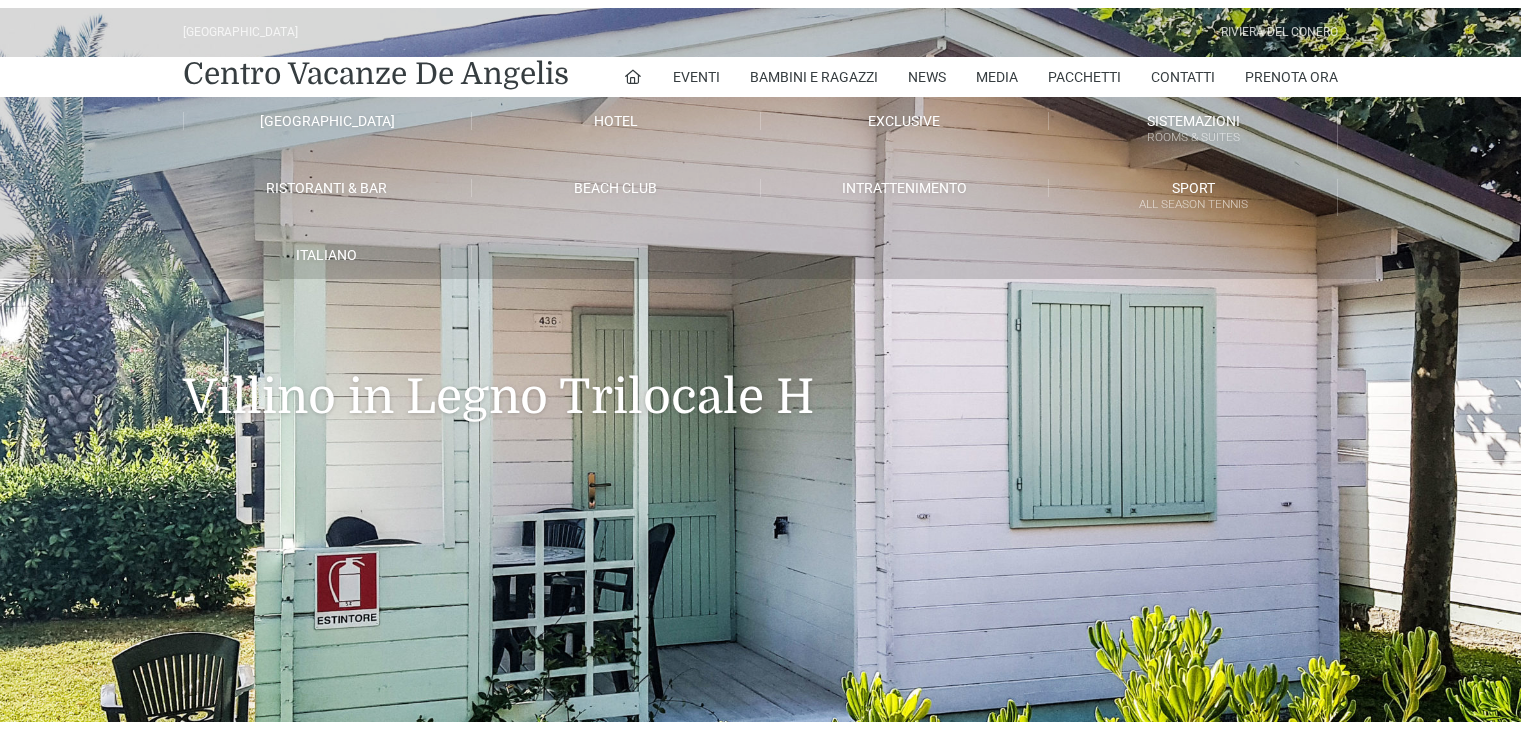scroll, scrollTop: 0, scrollLeft: 0, axis: both 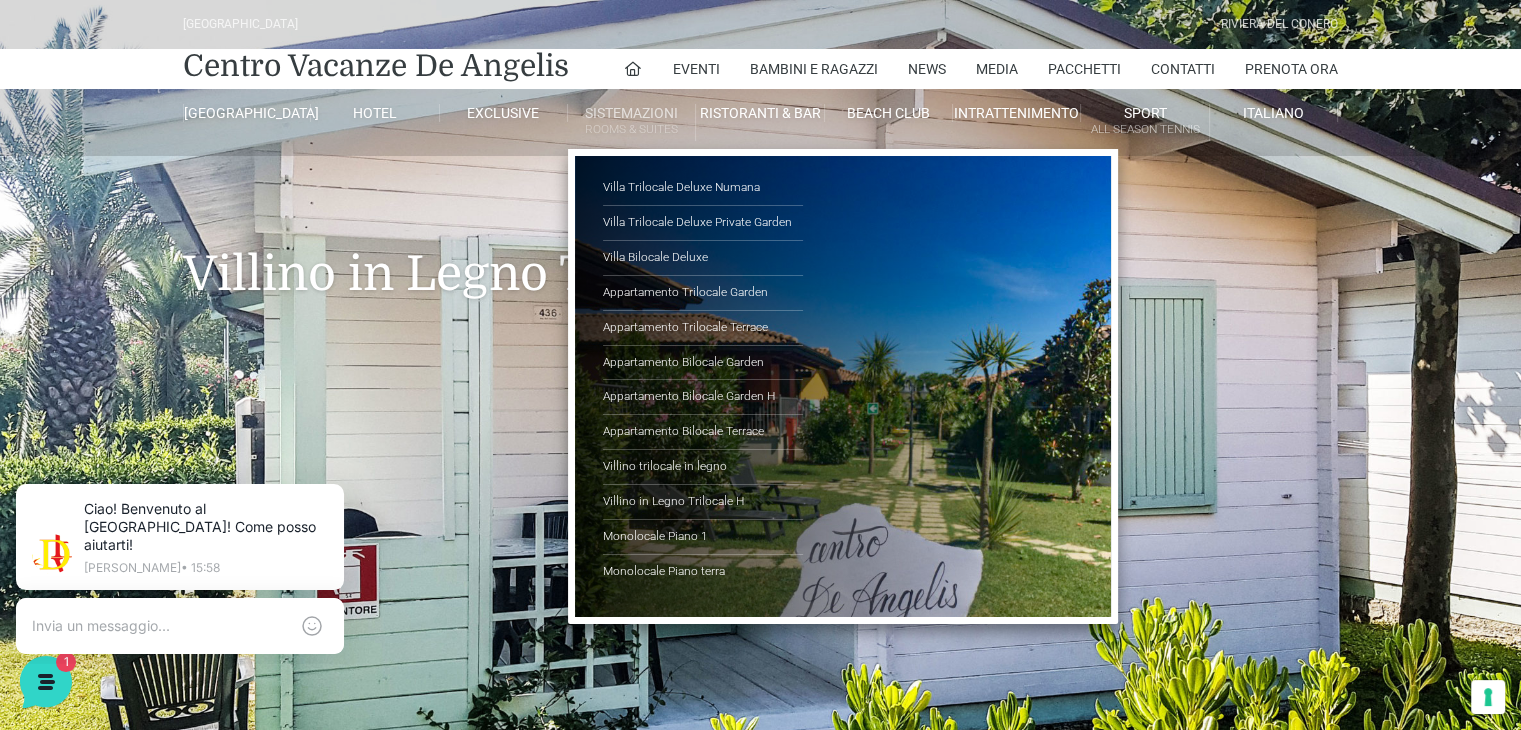 click on "Sistemazioni Rooms & Suites" at bounding box center [632, 122] 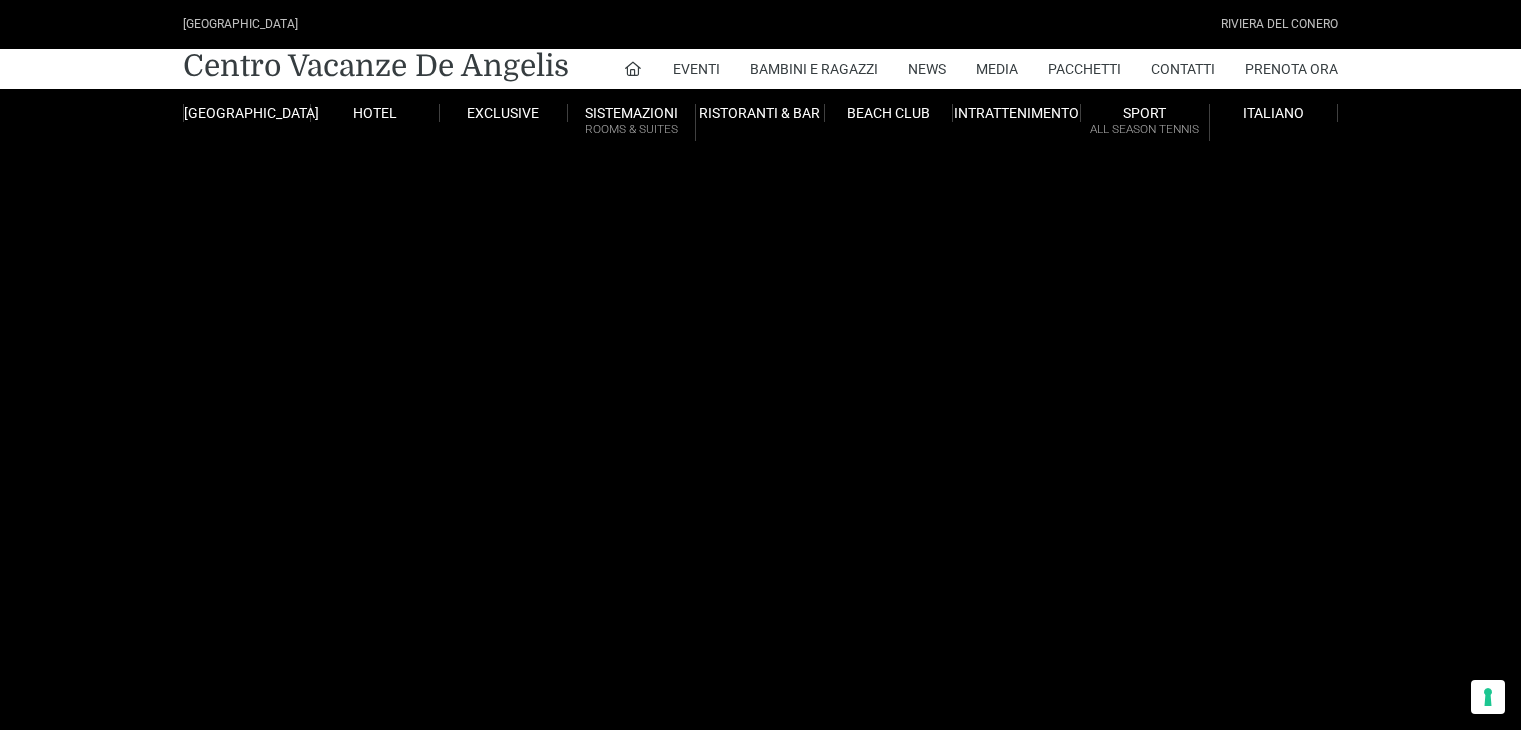 scroll, scrollTop: 0, scrollLeft: 0, axis: both 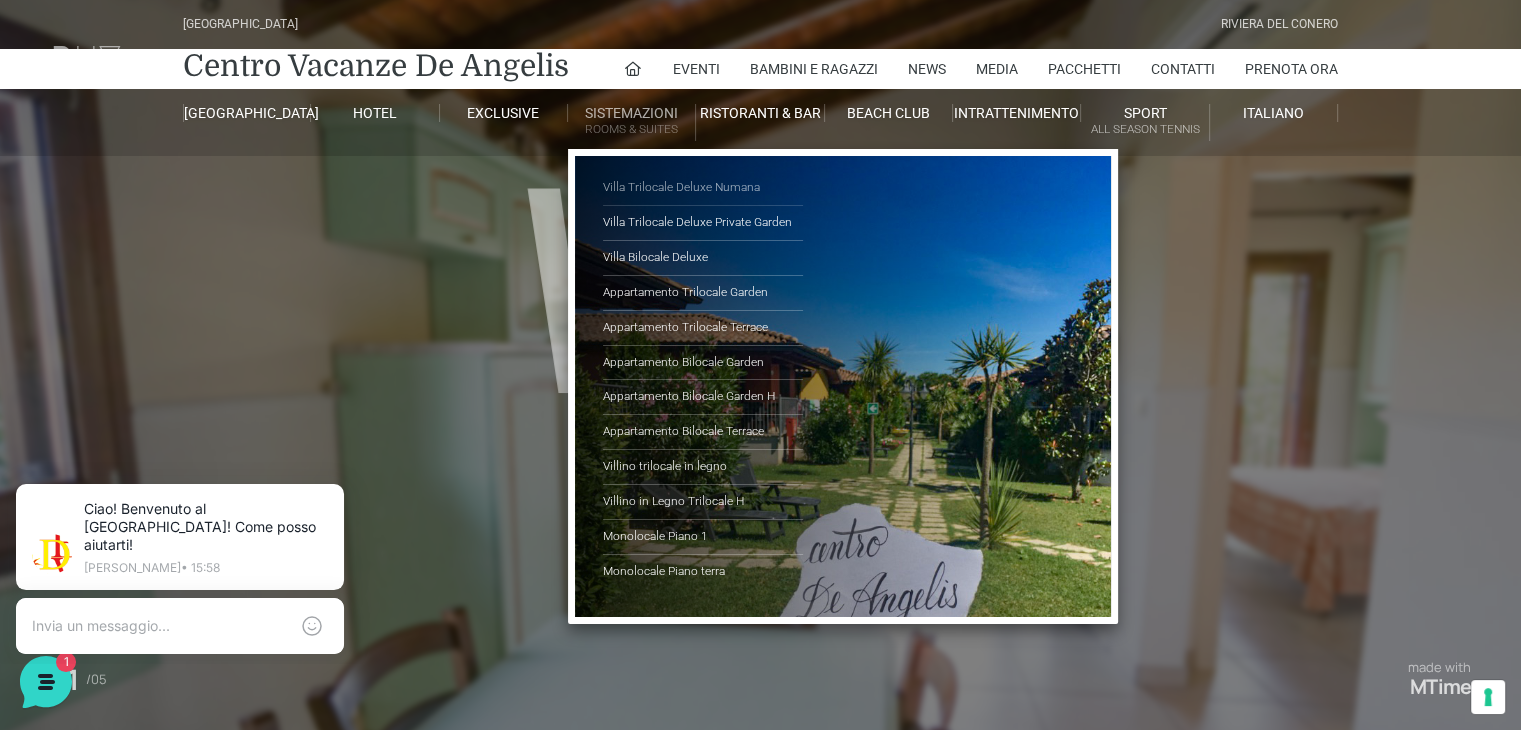 click on "Villa Trilocale Deluxe Numana" at bounding box center (703, 188) 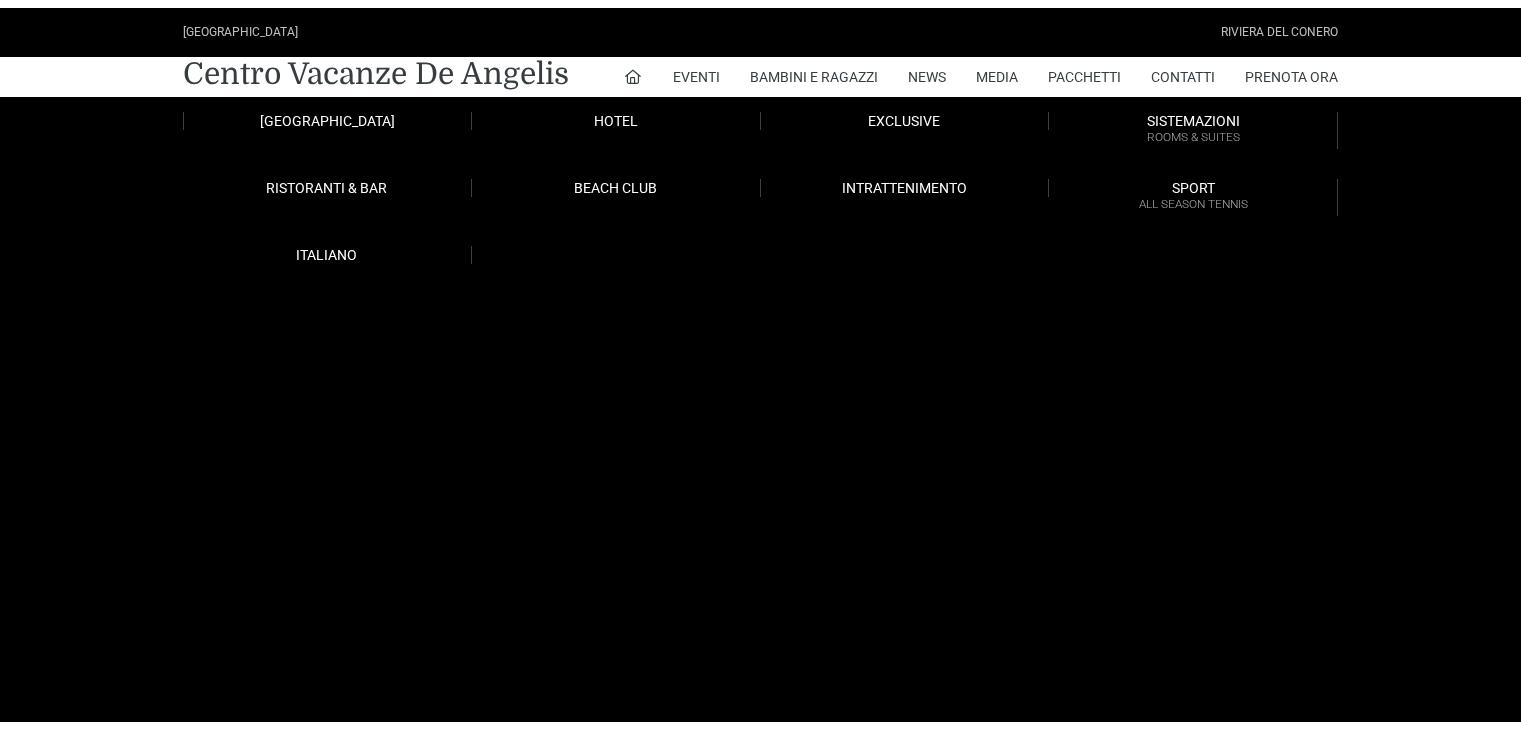scroll, scrollTop: 0, scrollLeft: 0, axis: both 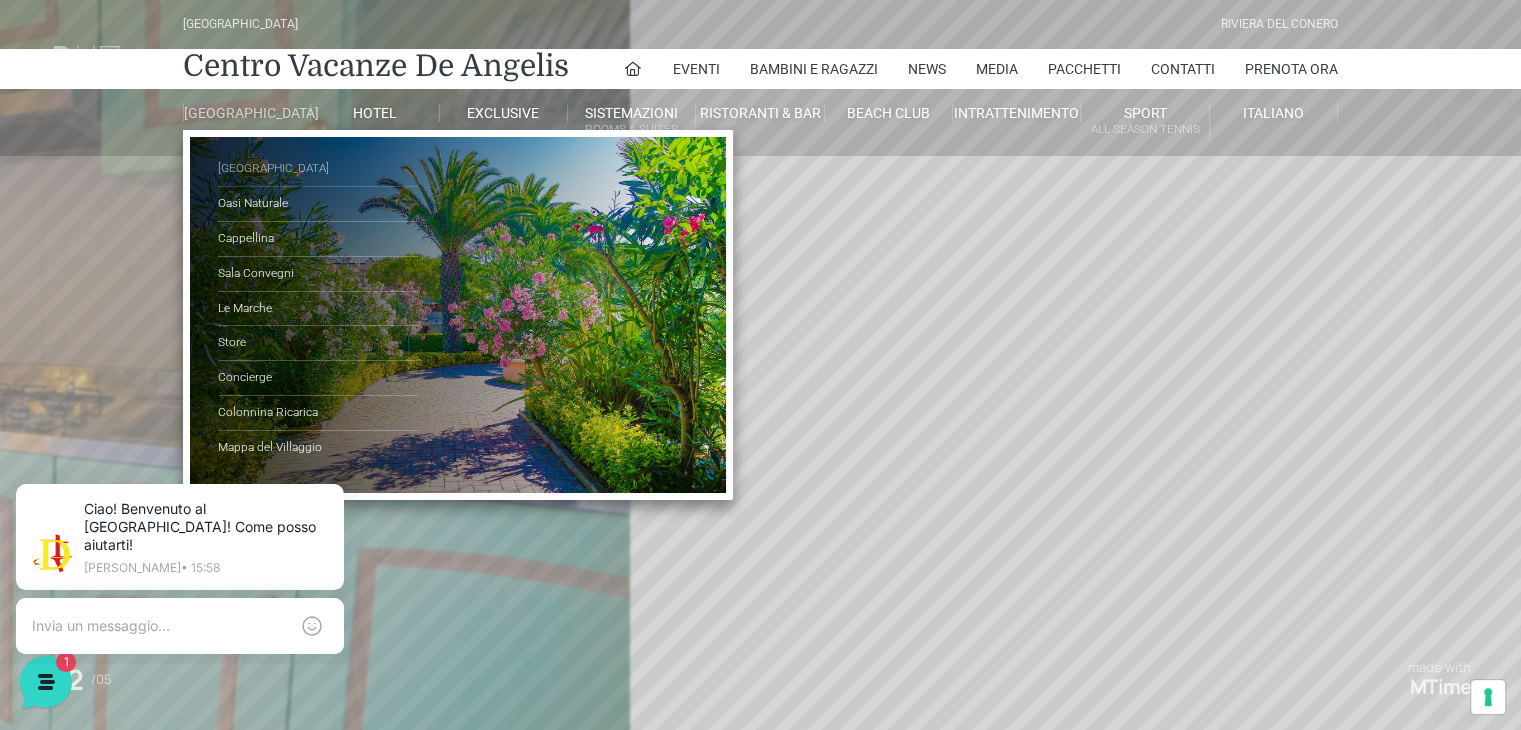 click on "[GEOGRAPHIC_DATA]" at bounding box center [318, 169] 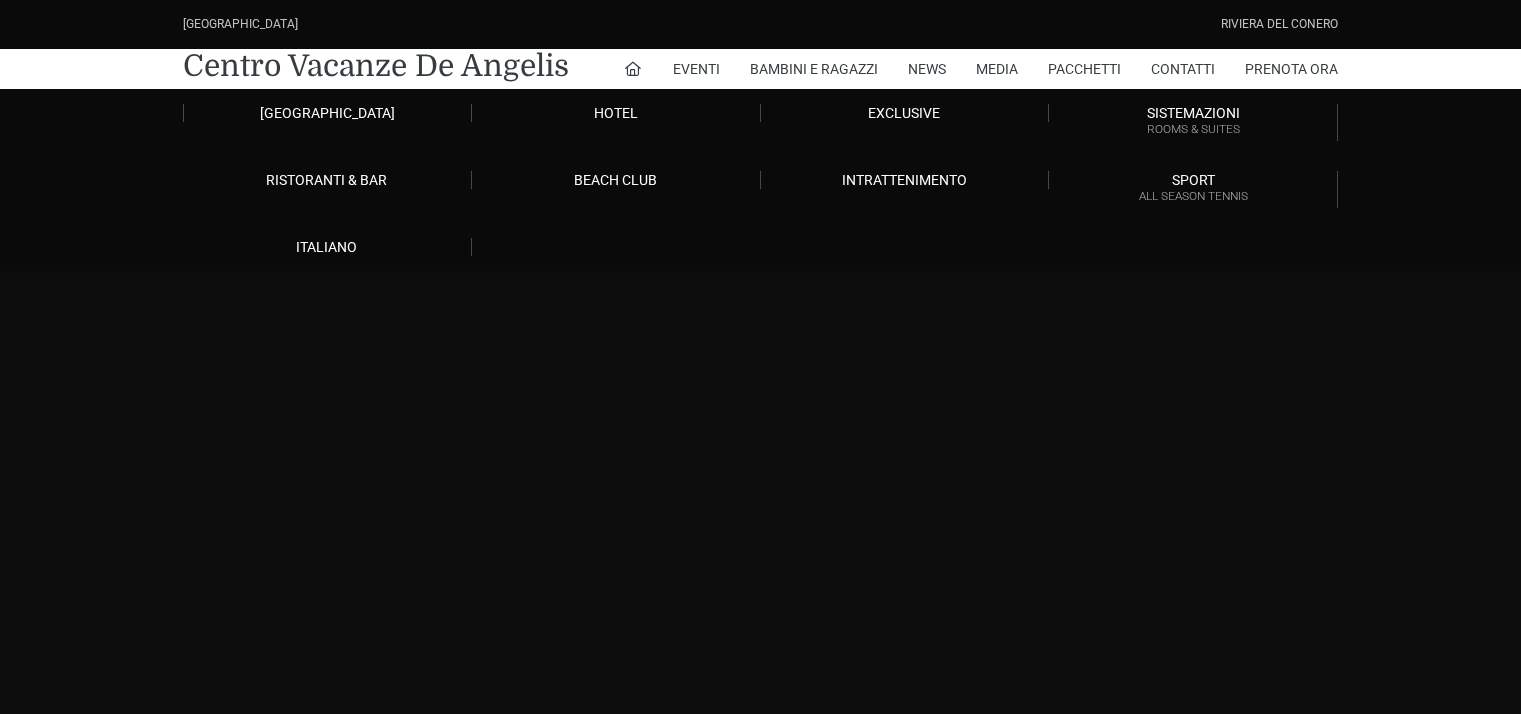 scroll, scrollTop: 0, scrollLeft: 0, axis: both 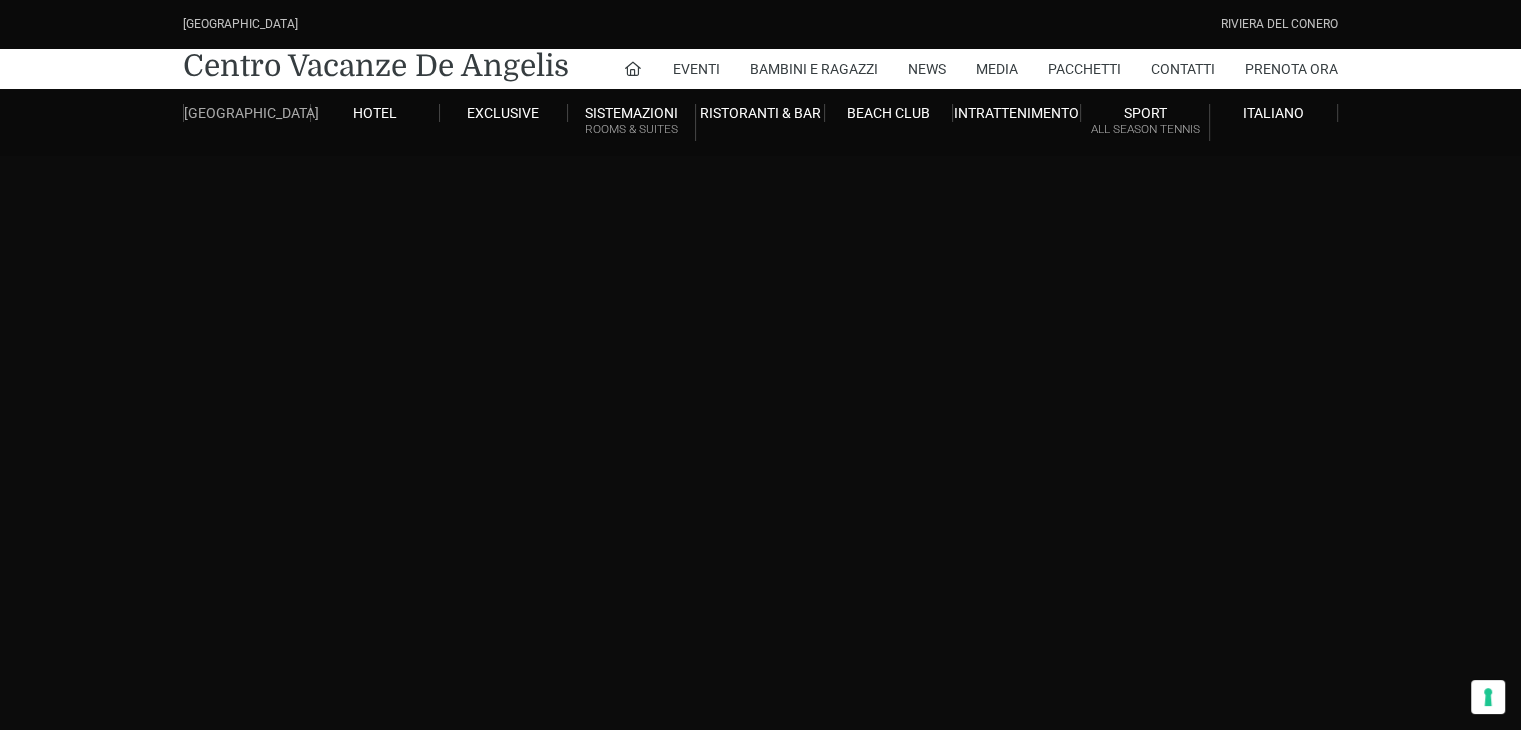 click on "[GEOGRAPHIC_DATA]" at bounding box center (247, 113) 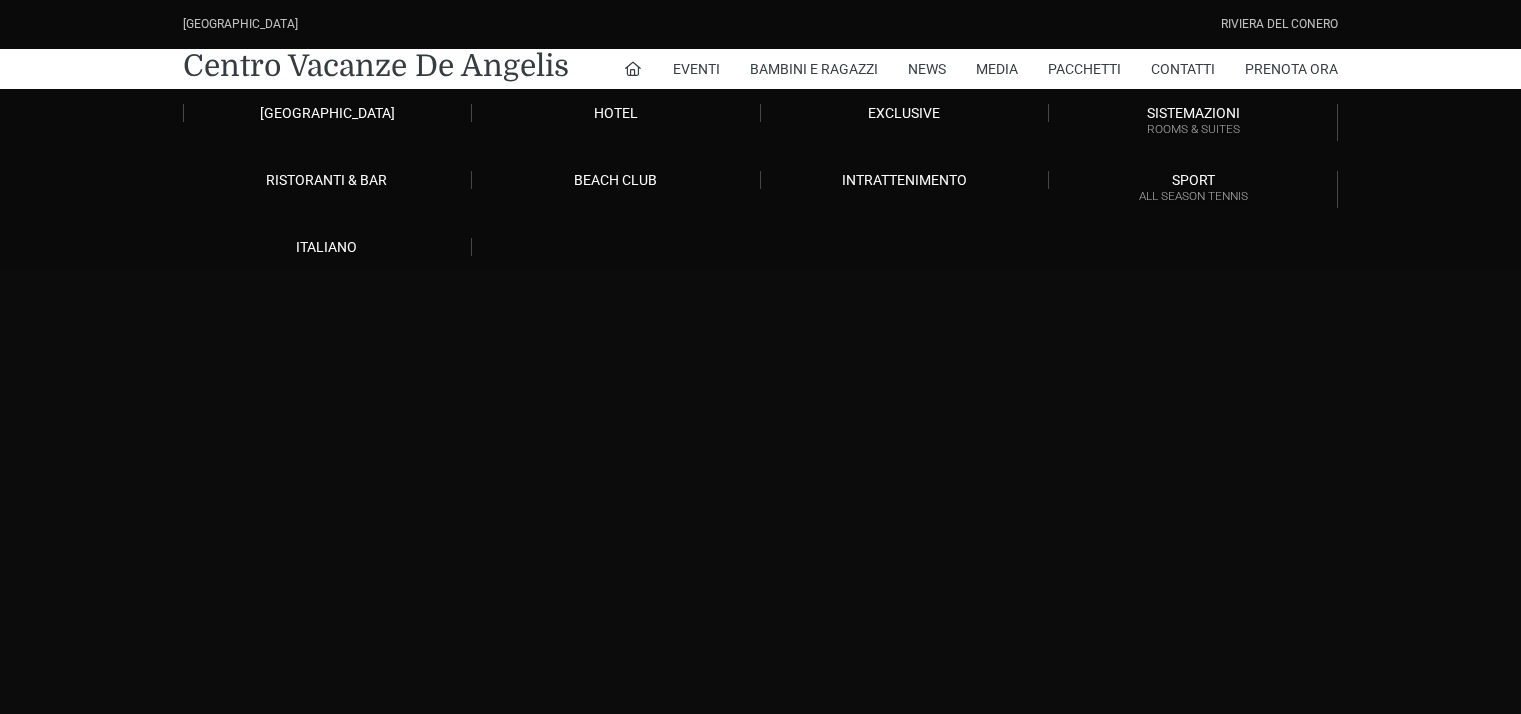 scroll, scrollTop: 0, scrollLeft: 0, axis: both 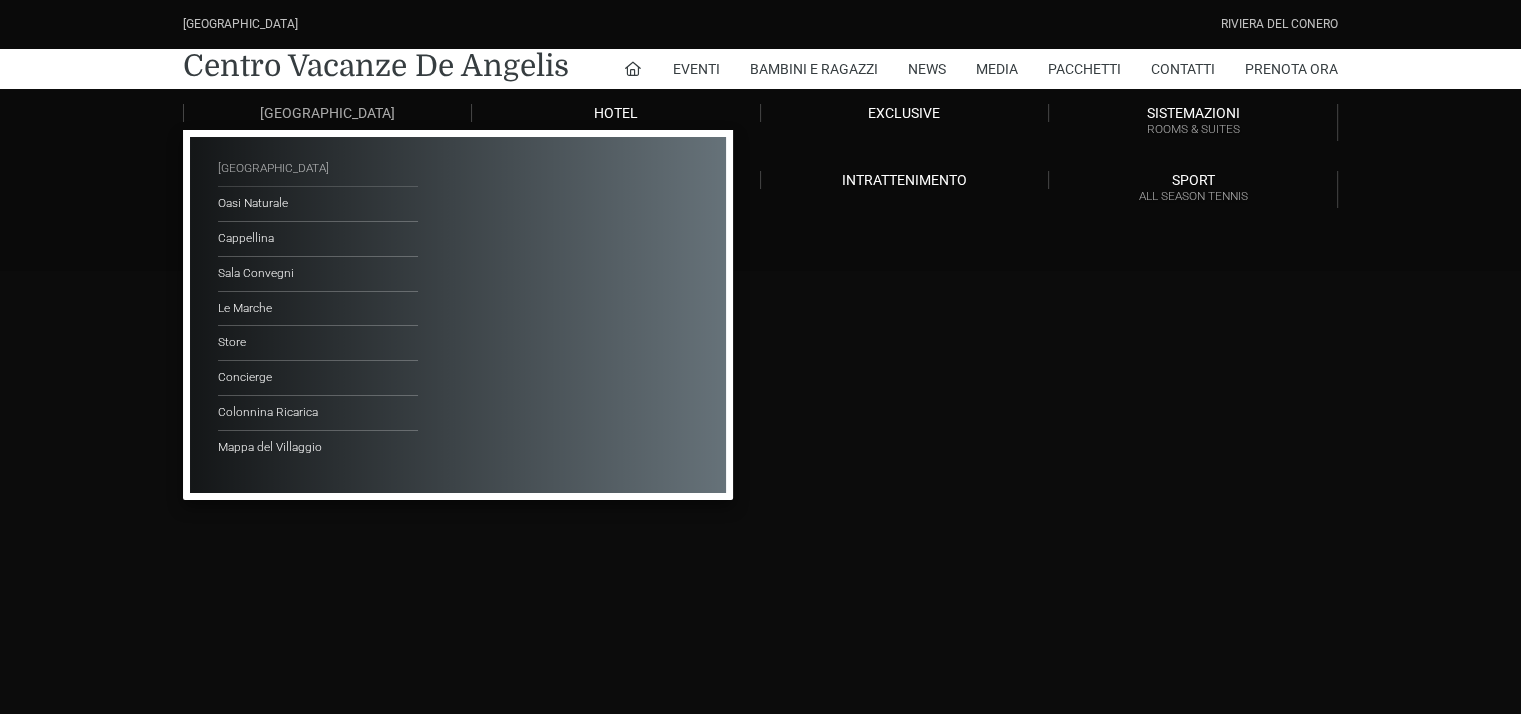 click on "[GEOGRAPHIC_DATA]" at bounding box center [318, 169] 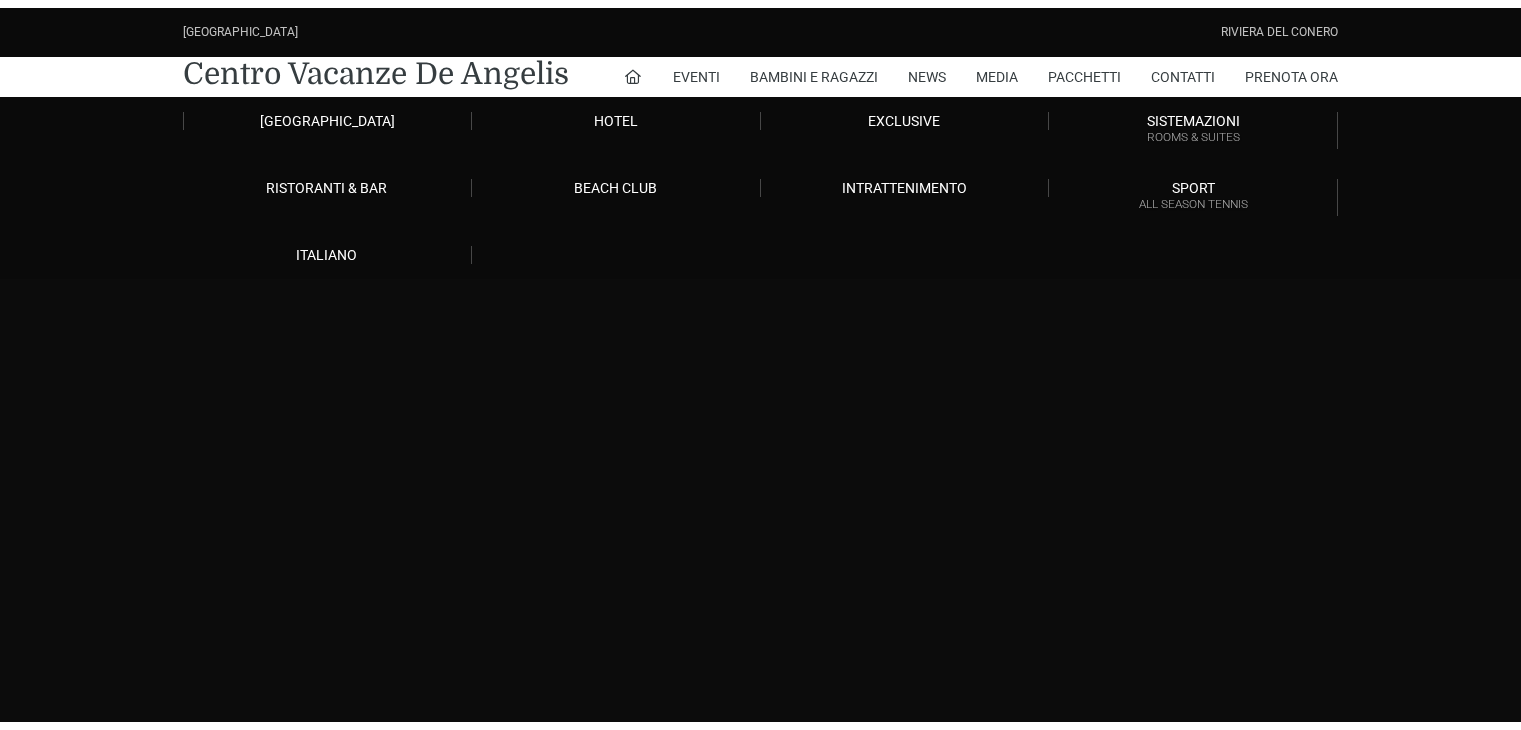 scroll, scrollTop: 0, scrollLeft: 0, axis: both 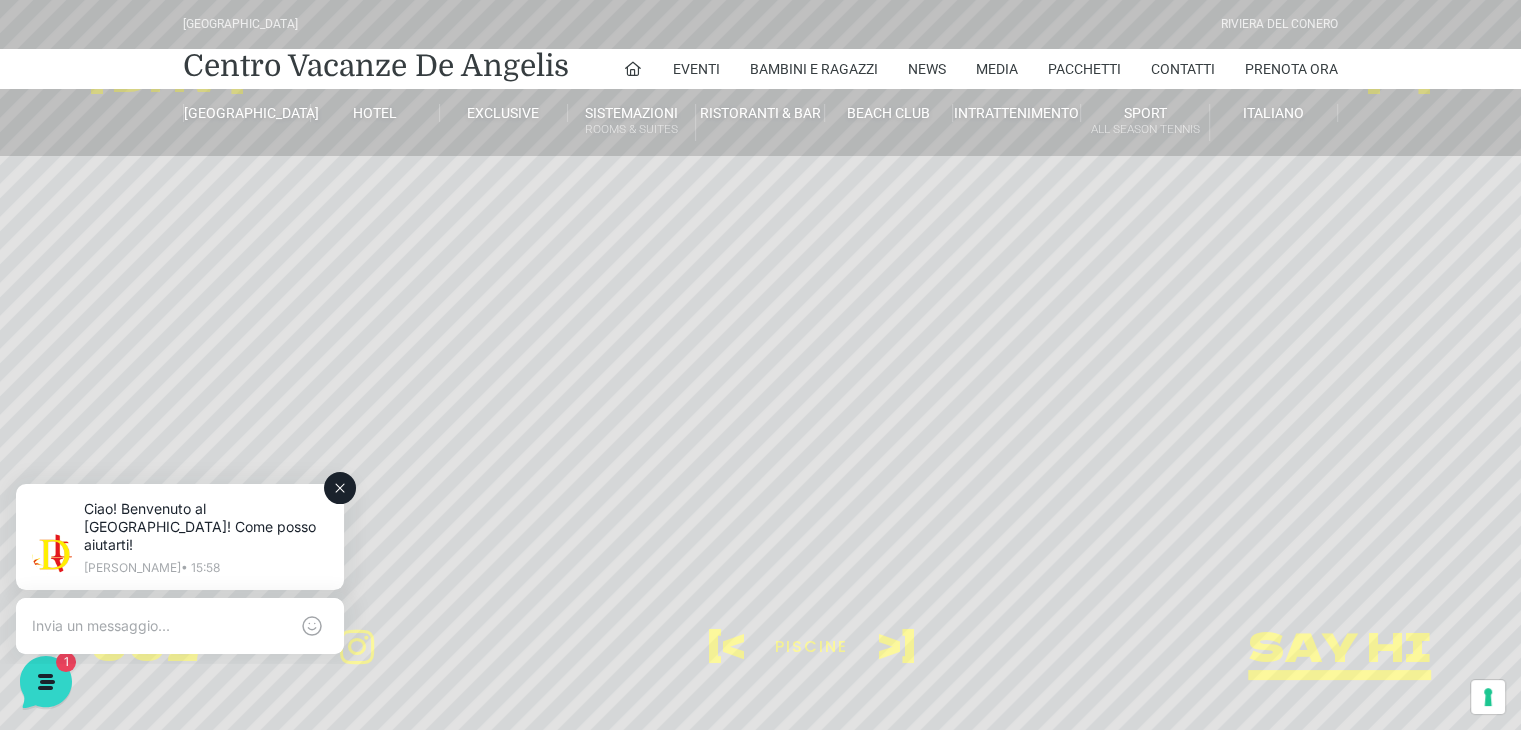 click at bounding box center (160, 626) 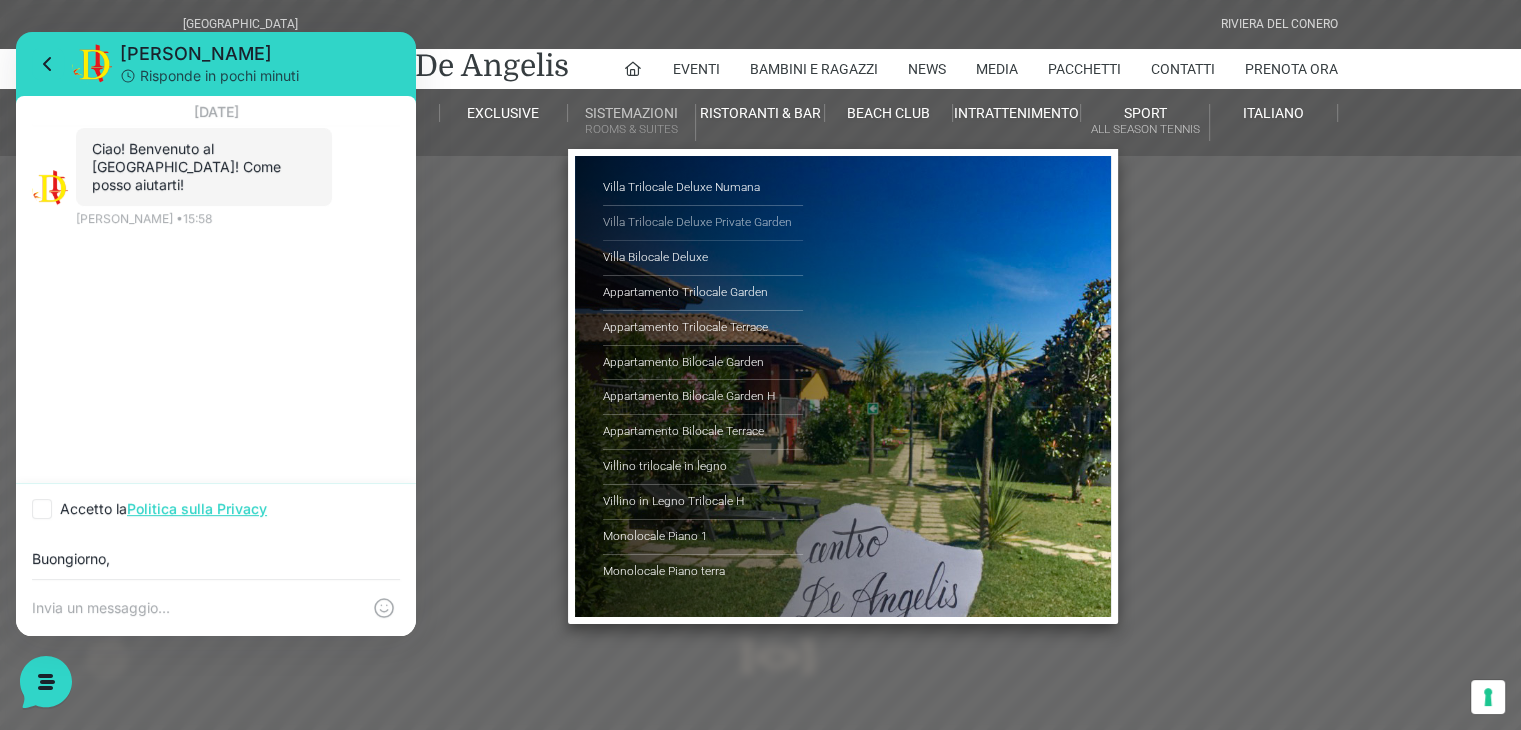 type on "Buongiorno," 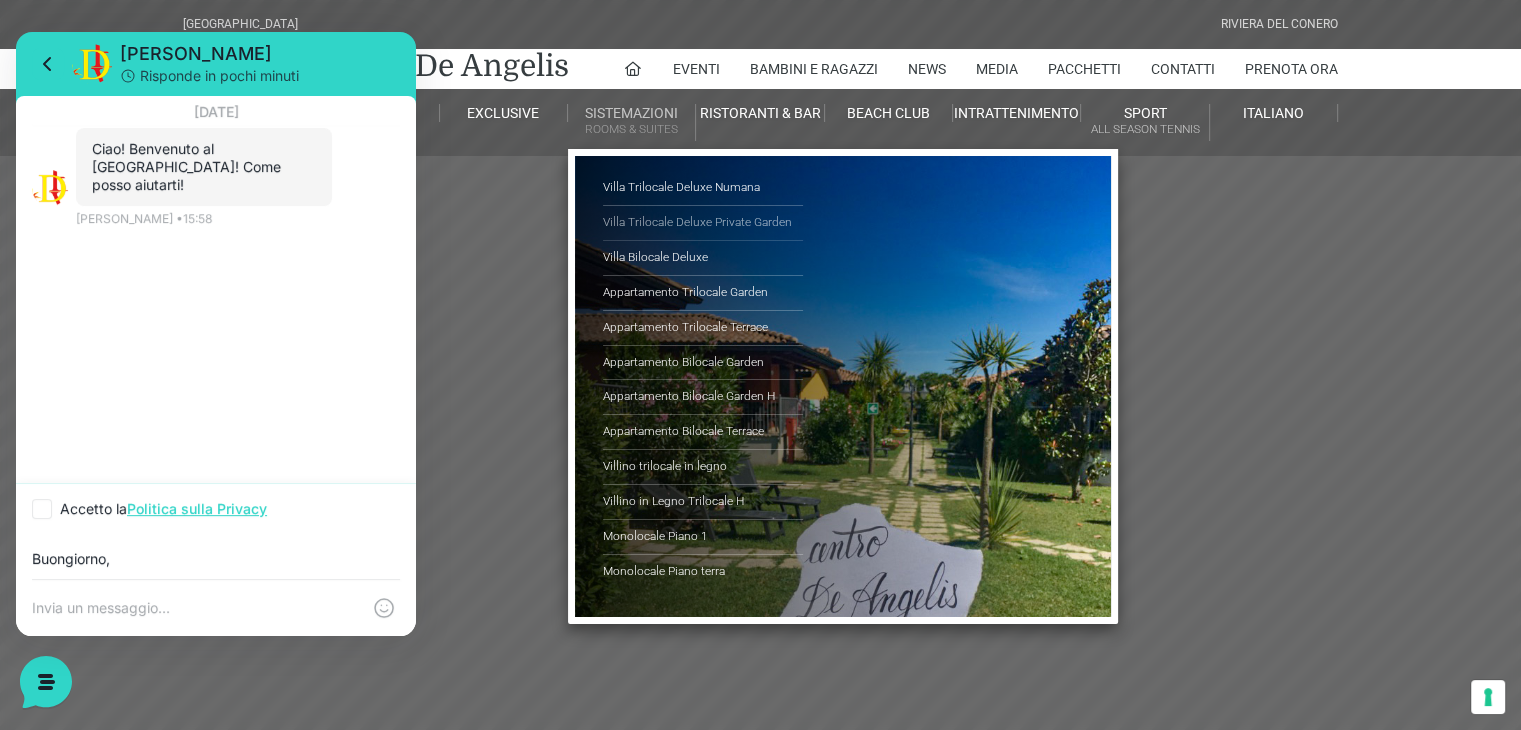 click on "Villa Trilocale Deluxe Private Garden" at bounding box center [703, 223] 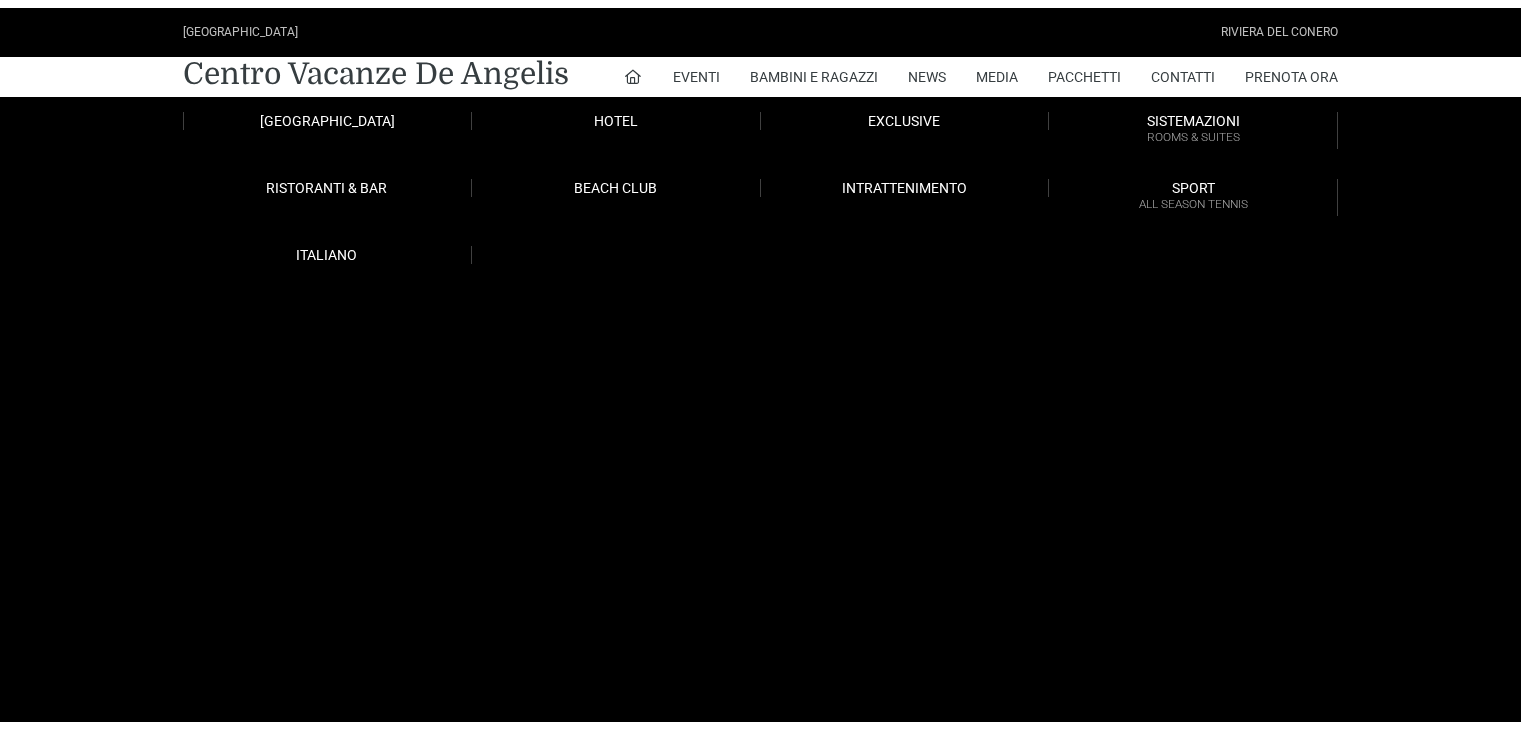 scroll, scrollTop: 0, scrollLeft: 0, axis: both 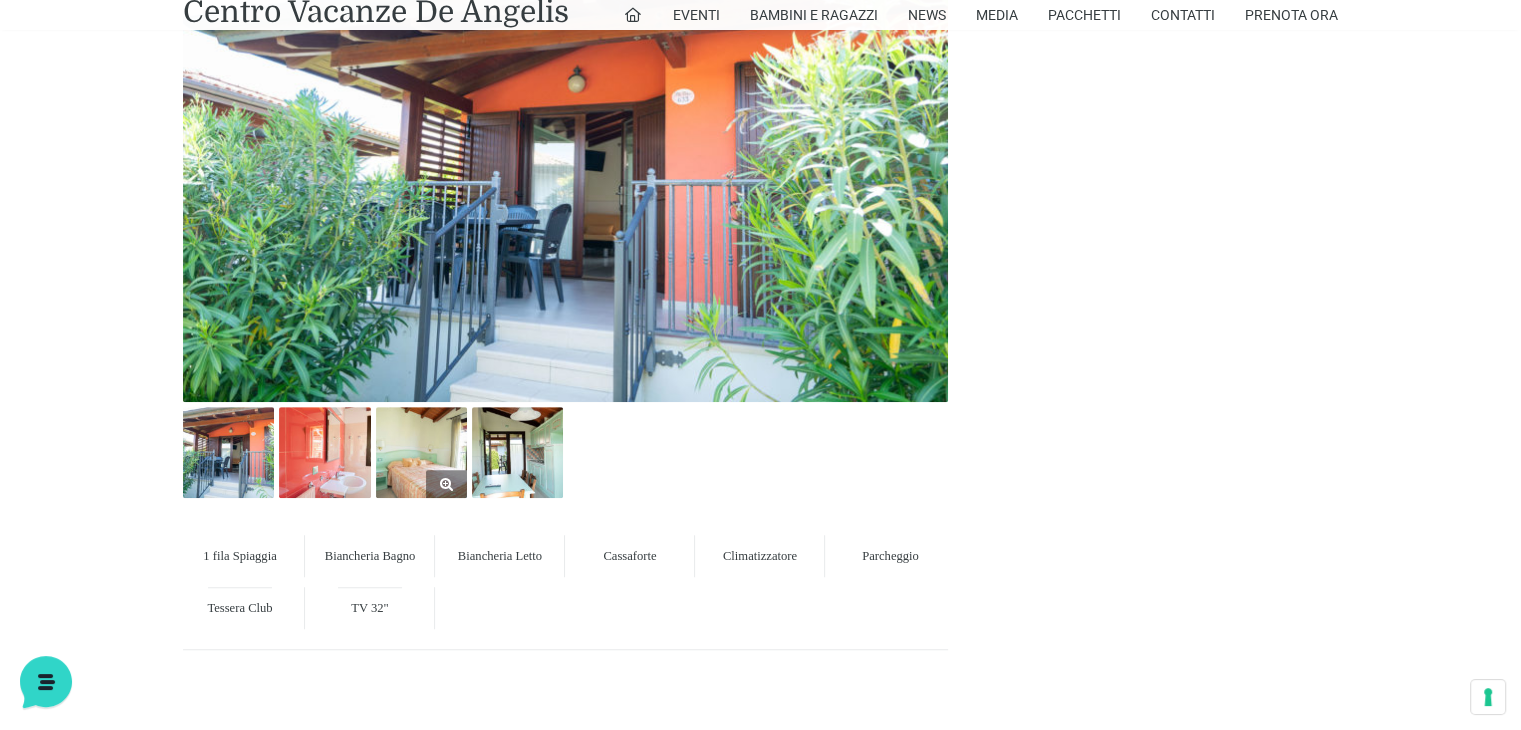 click at bounding box center (421, 452) 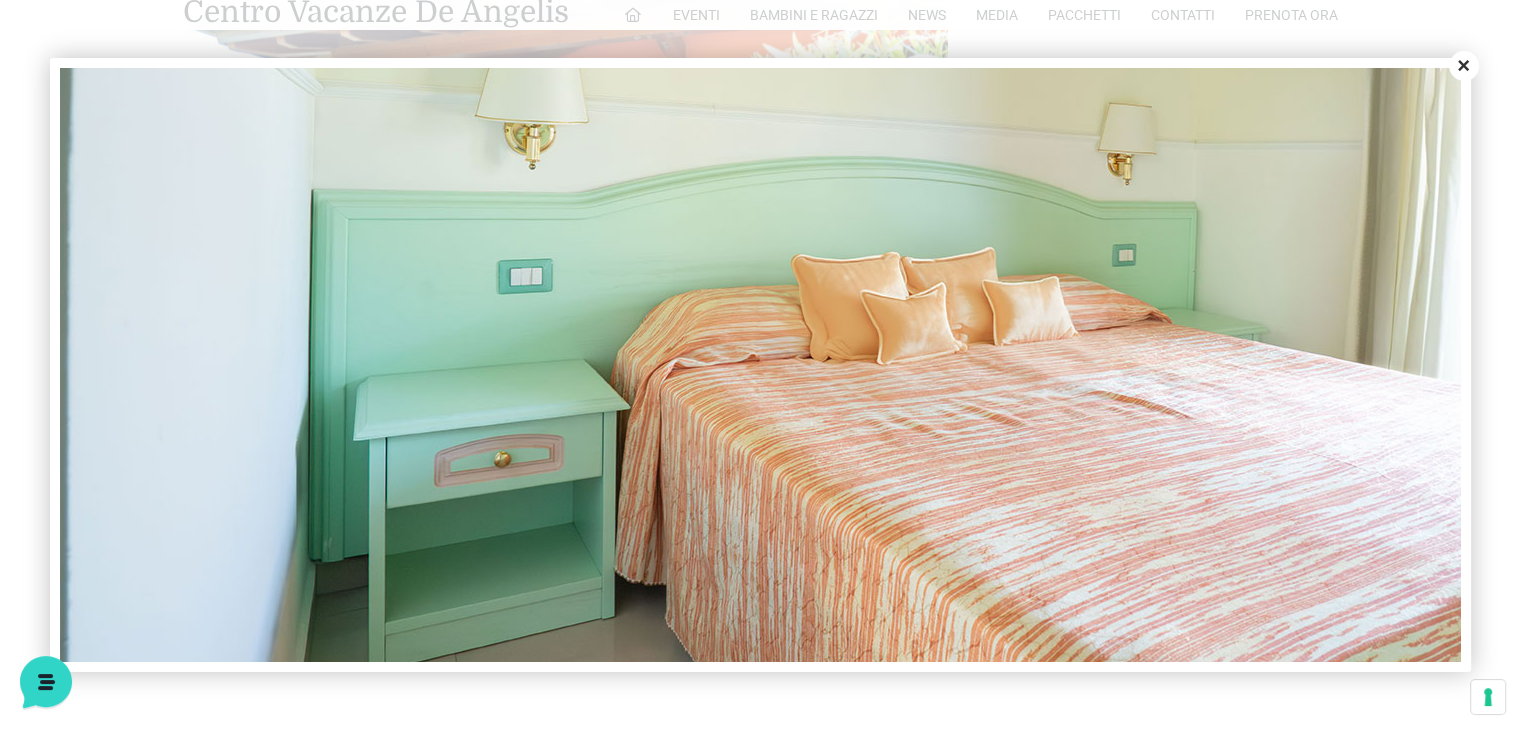 scroll, scrollTop: 500, scrollLeft: 0, axis: vertical 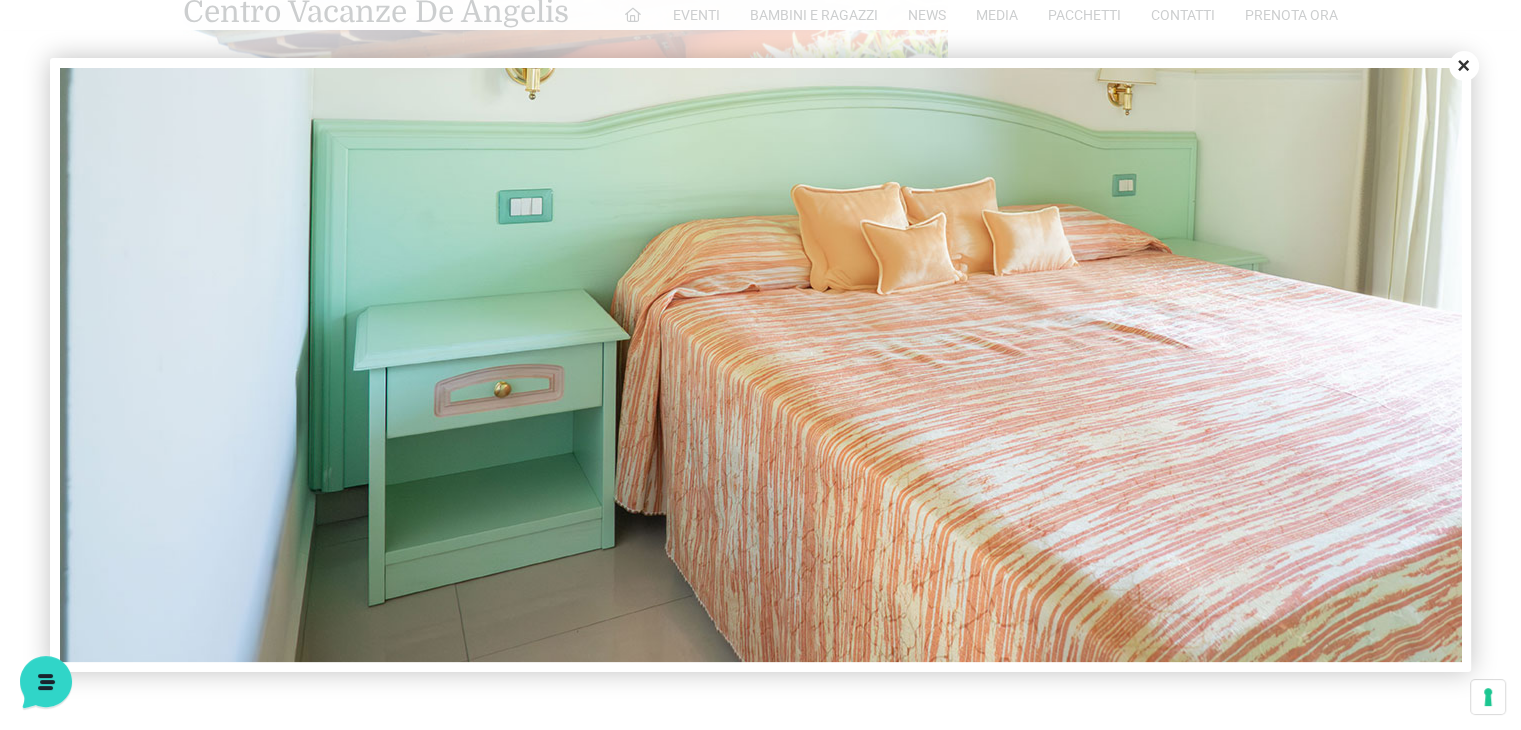 click on "Close" at bounding box center [1464, 66] 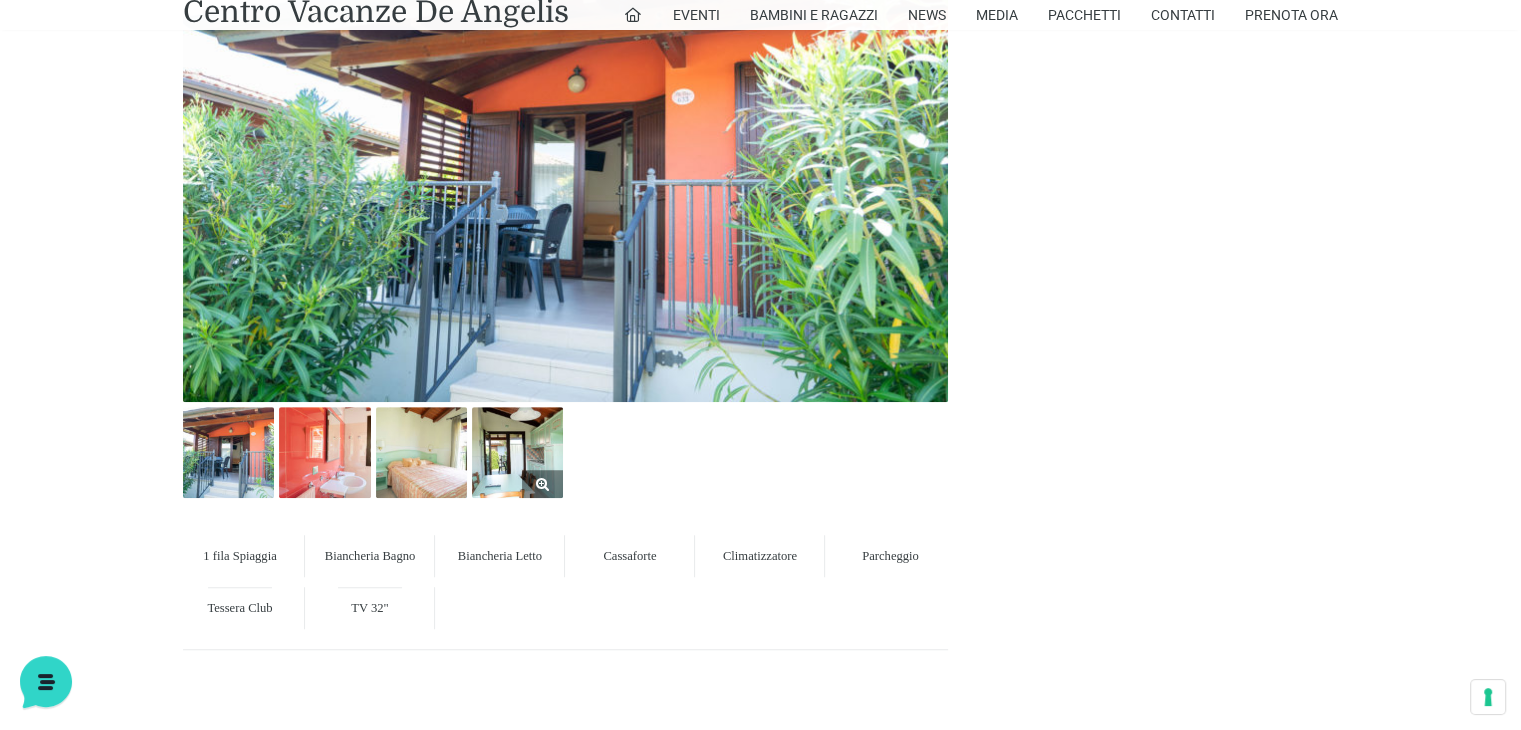 click at bounding box center (517, 452) 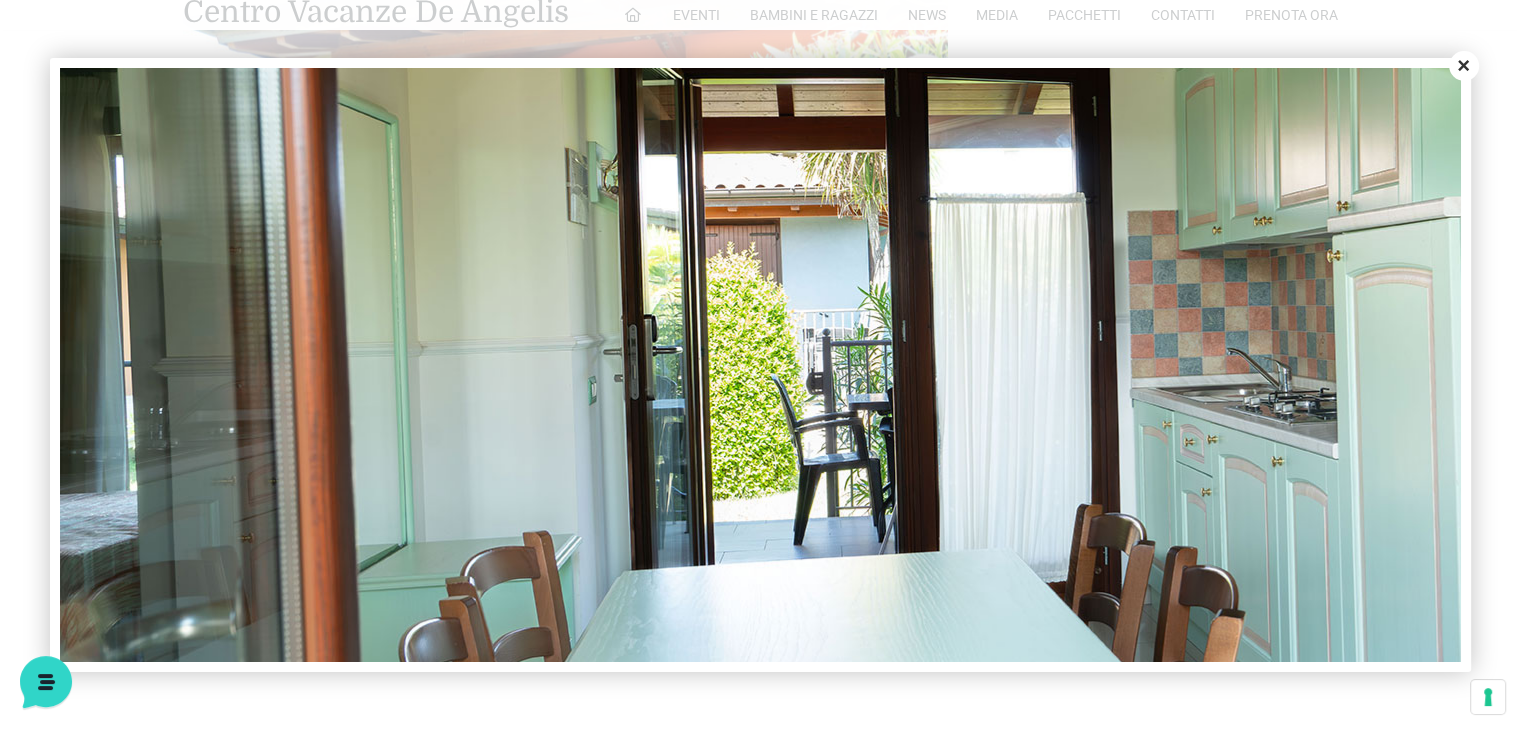 scroll, scrollTop: 305, scrollLeft: 0, axis: vertical 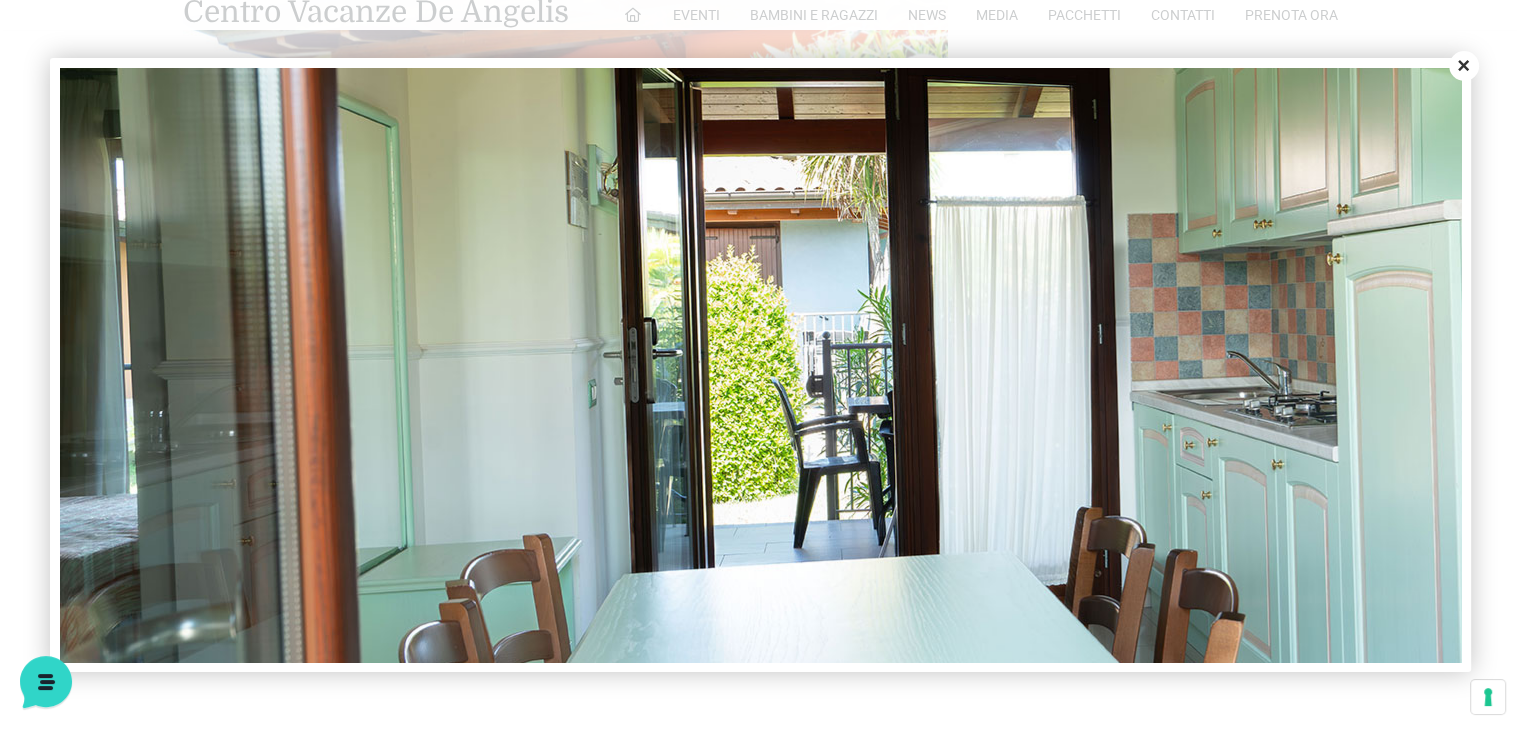 click on "Close" at bounding box center (1464, 66) 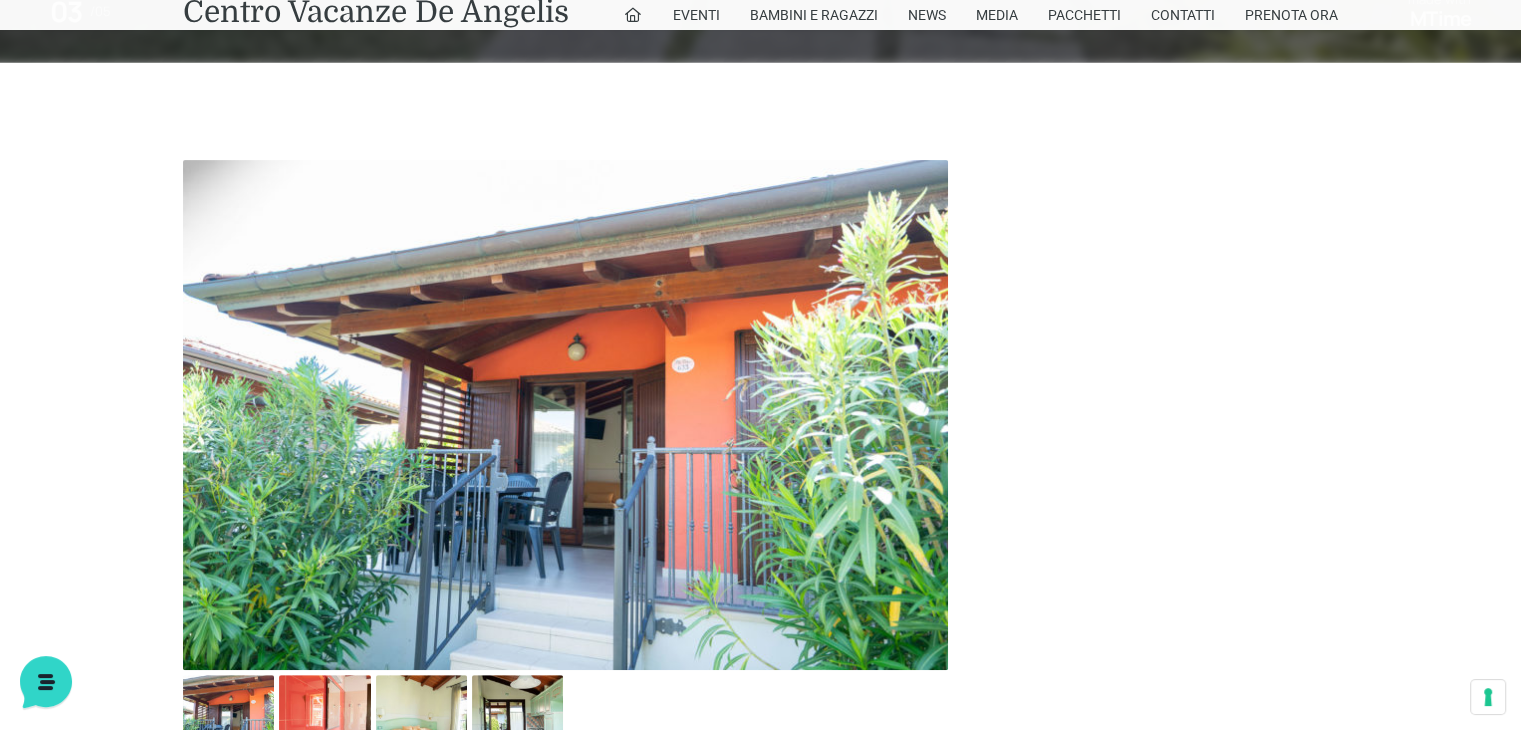 scroll, scrollTop: 659, scrollLeft: 0, axis: vertical 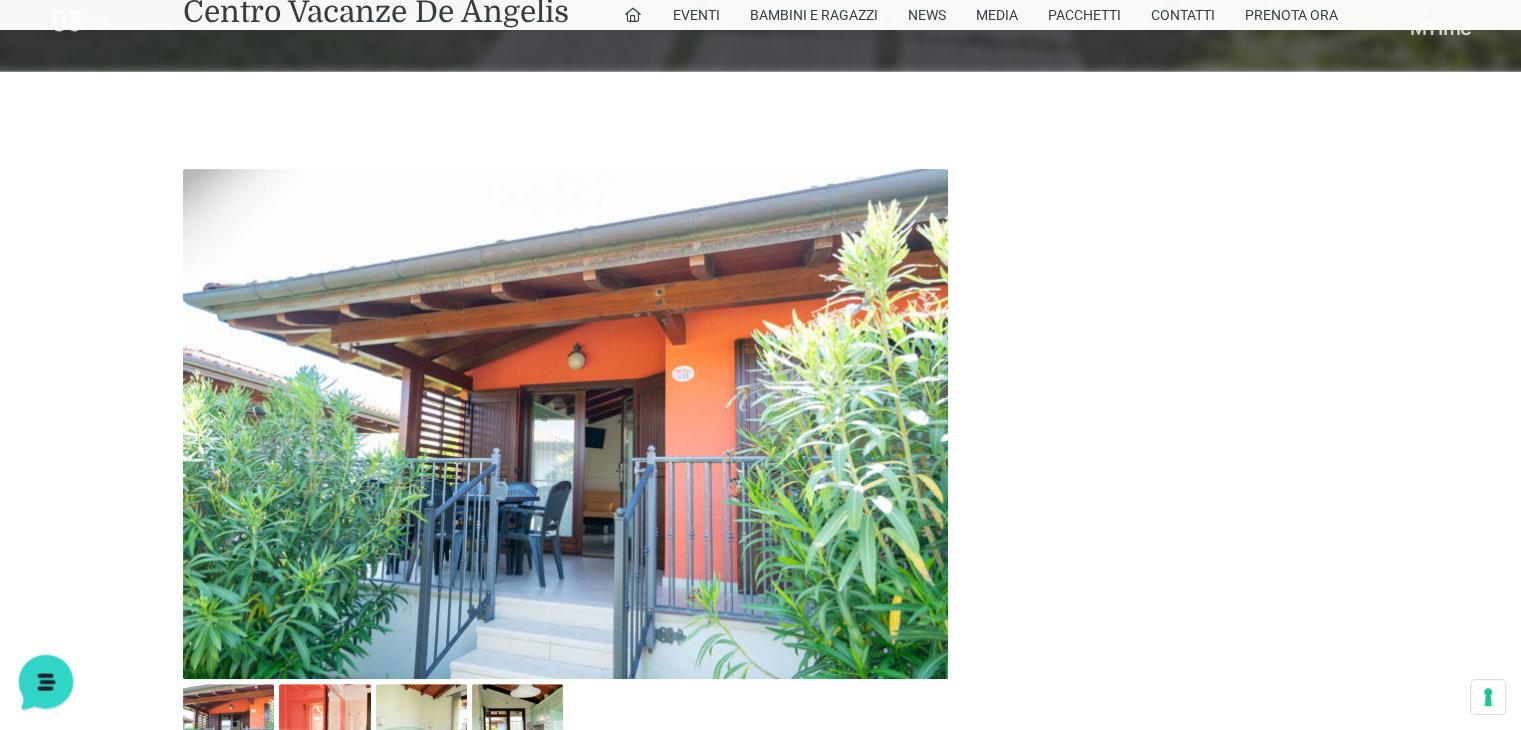 click 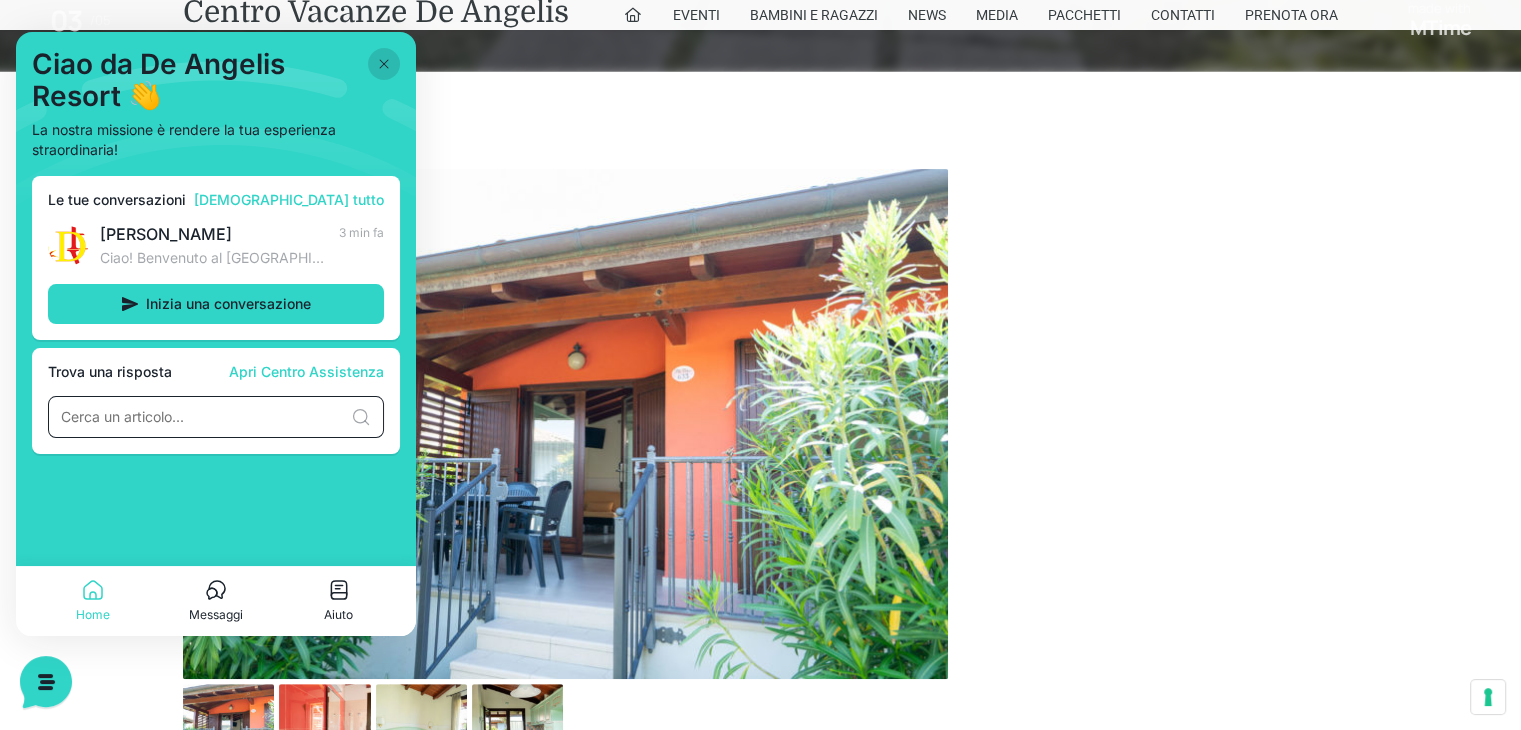 click at bounding box center (202, 417) 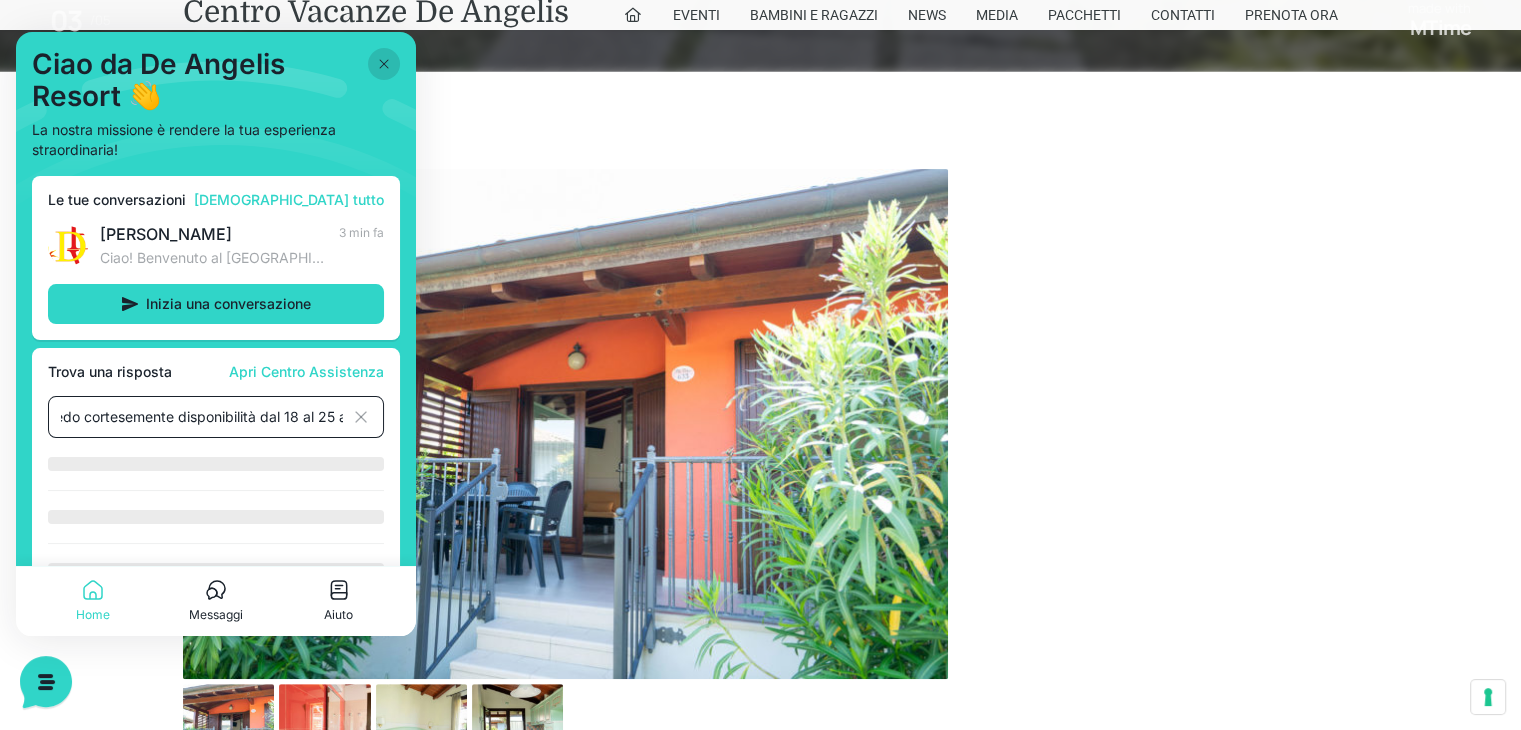 scroll, scrollTop: 0, scrollLeft: 114, axis: horizontal 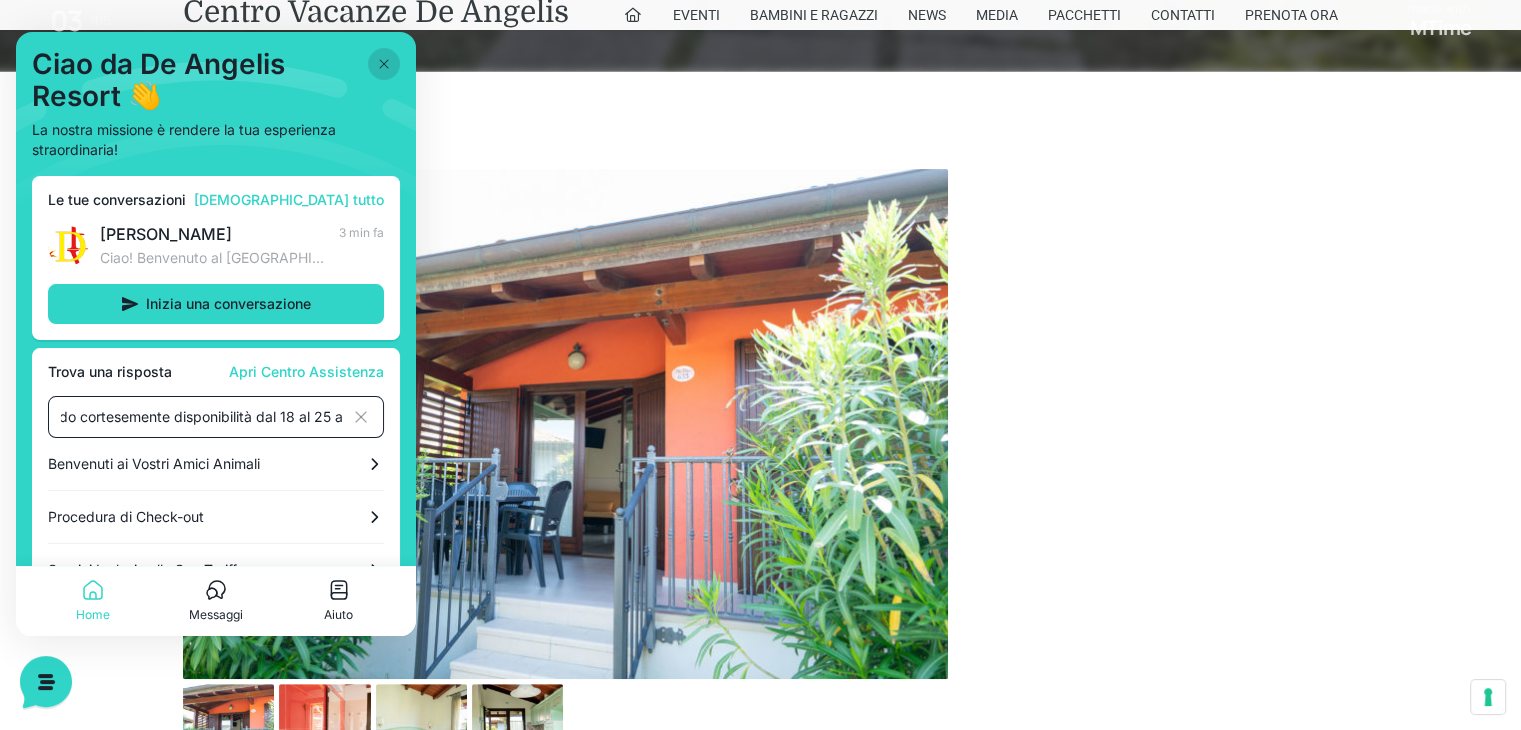 type on "buongiorno, chiedo cortesemente disponibilità dal 18 al 25 a" 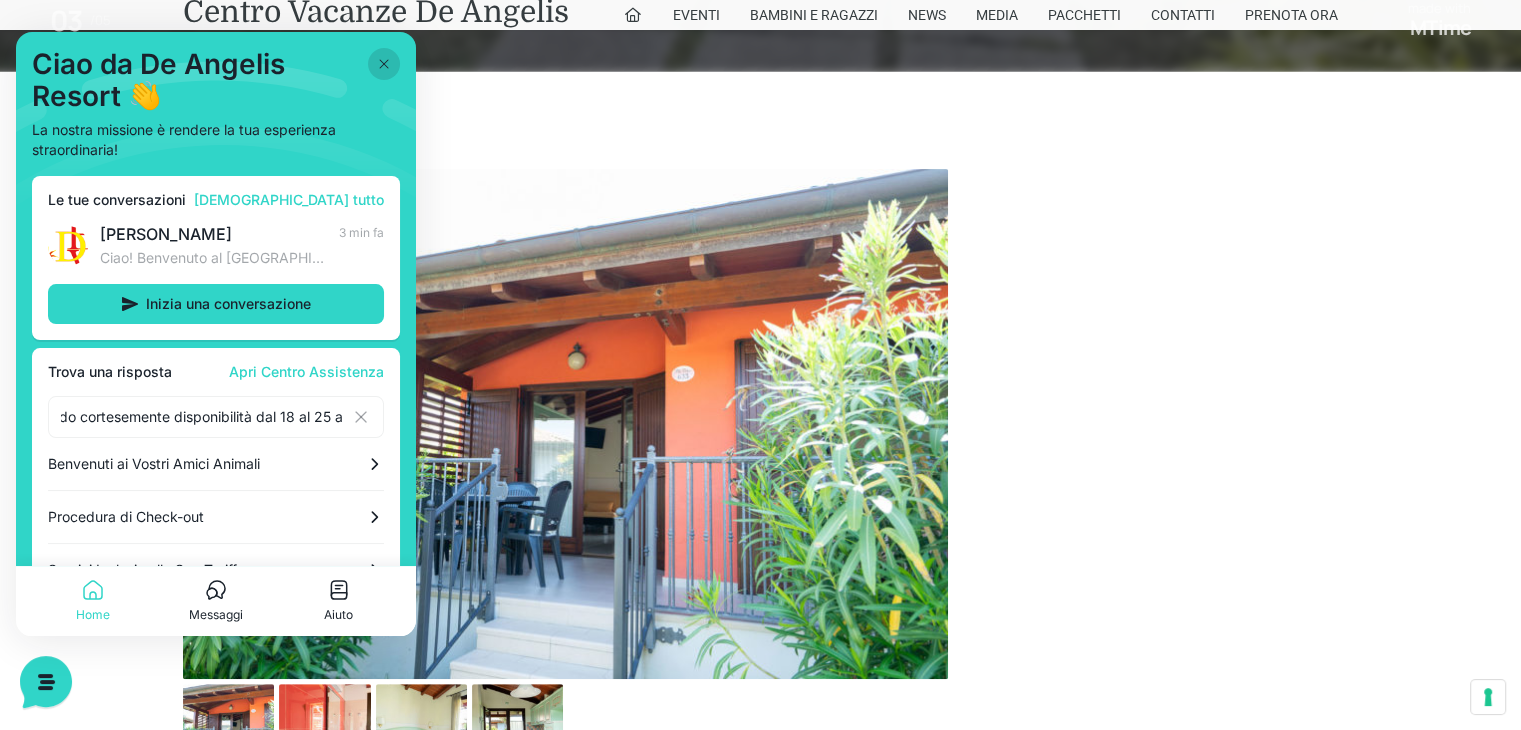 scroll, scrollTop: 0, scrollLeft: 0, axis: both 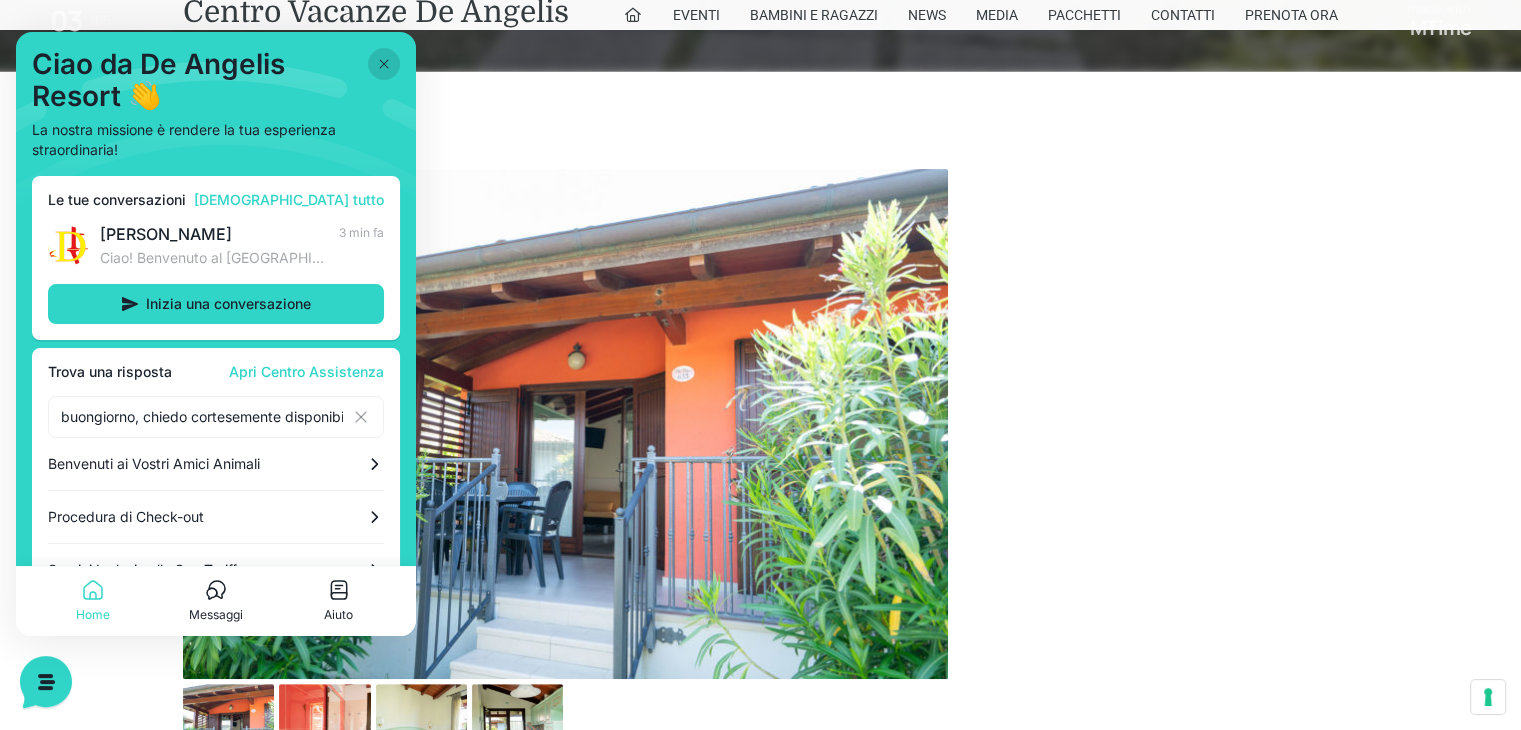 click on "buongiorno, chiedo cortesemente disponibilità dal 18 al 25 a" at bounding box center (216, 417) 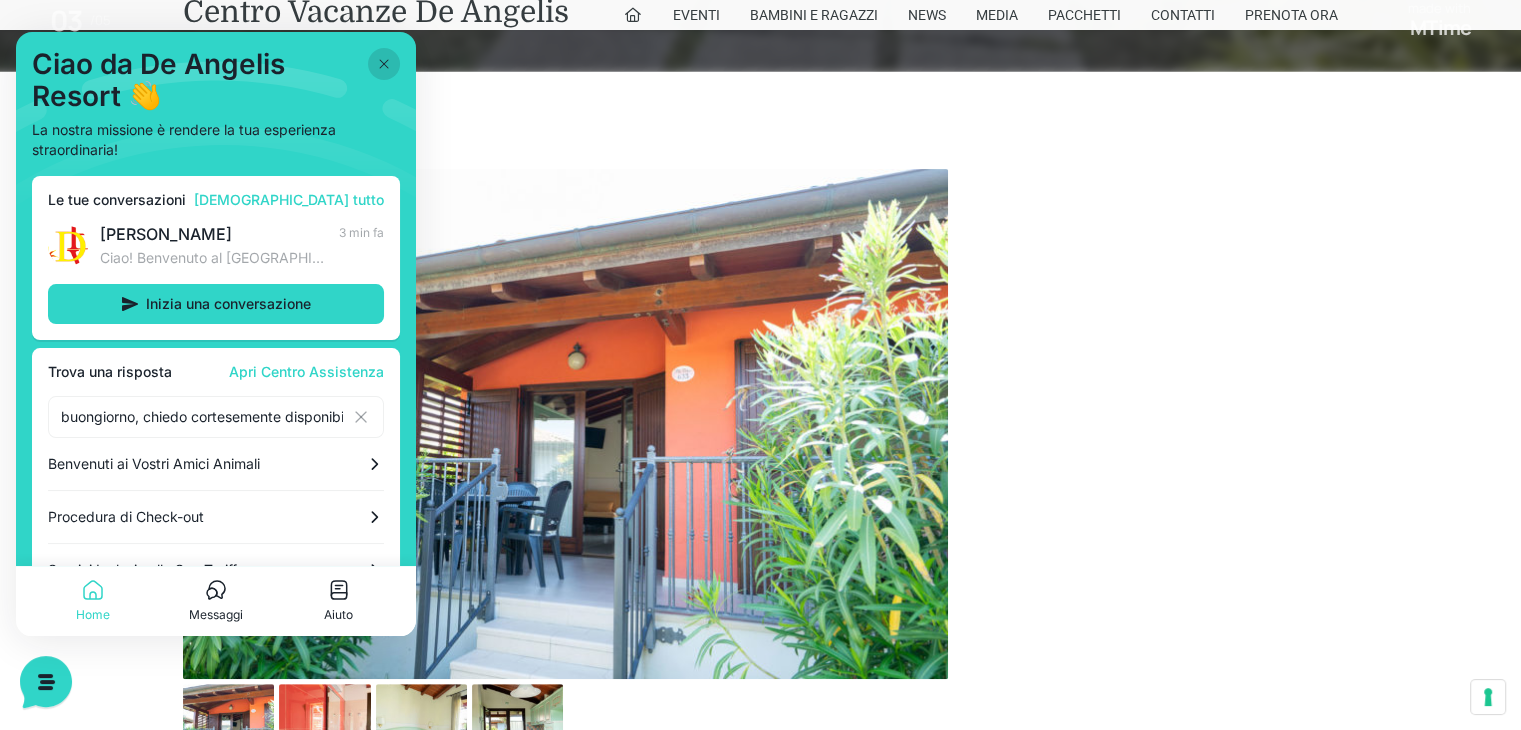 click on "buongiorno, chiedo cortesemente disponibilità dal 18 al 25 a" at bounding box center [216, 417] 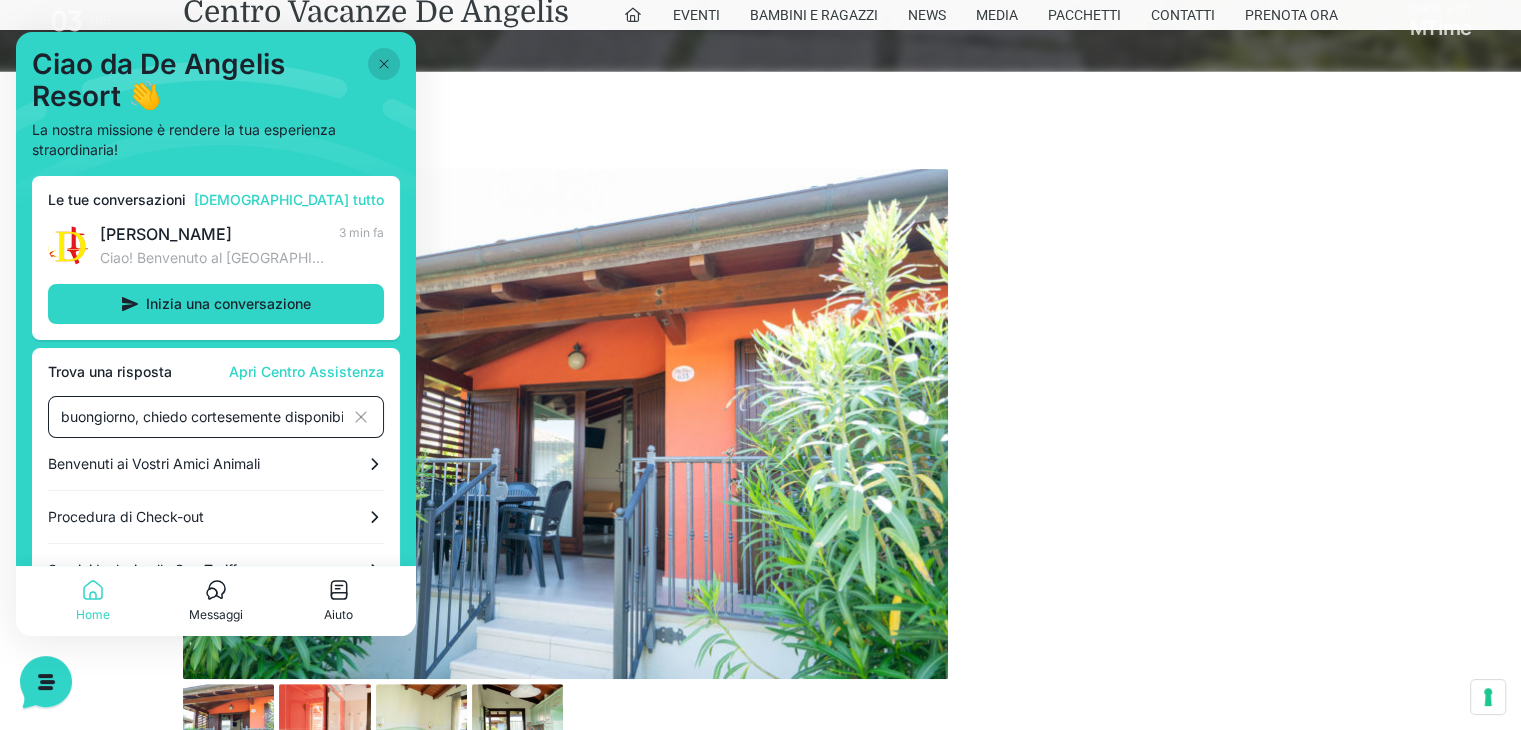 click 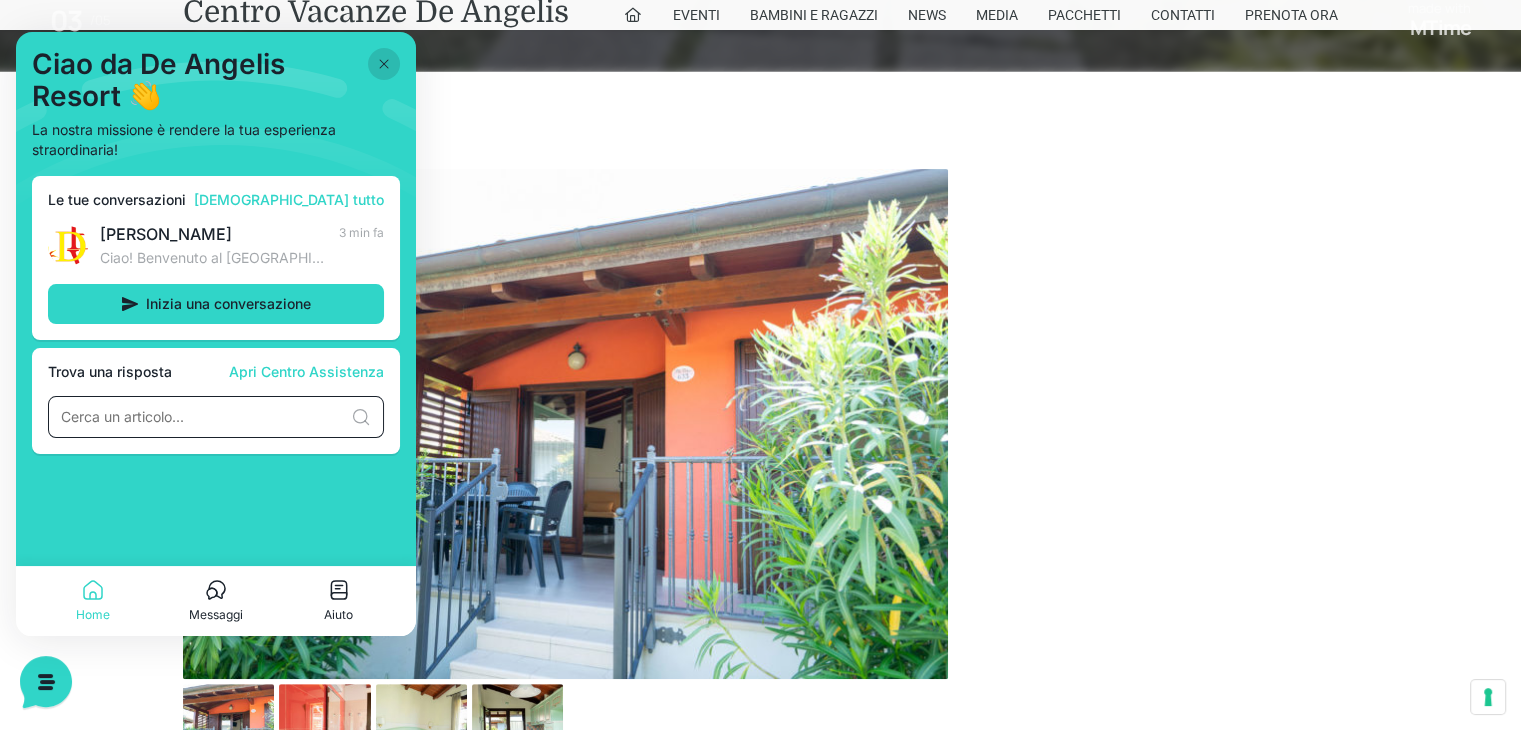 click at bounding box center [202, 417] 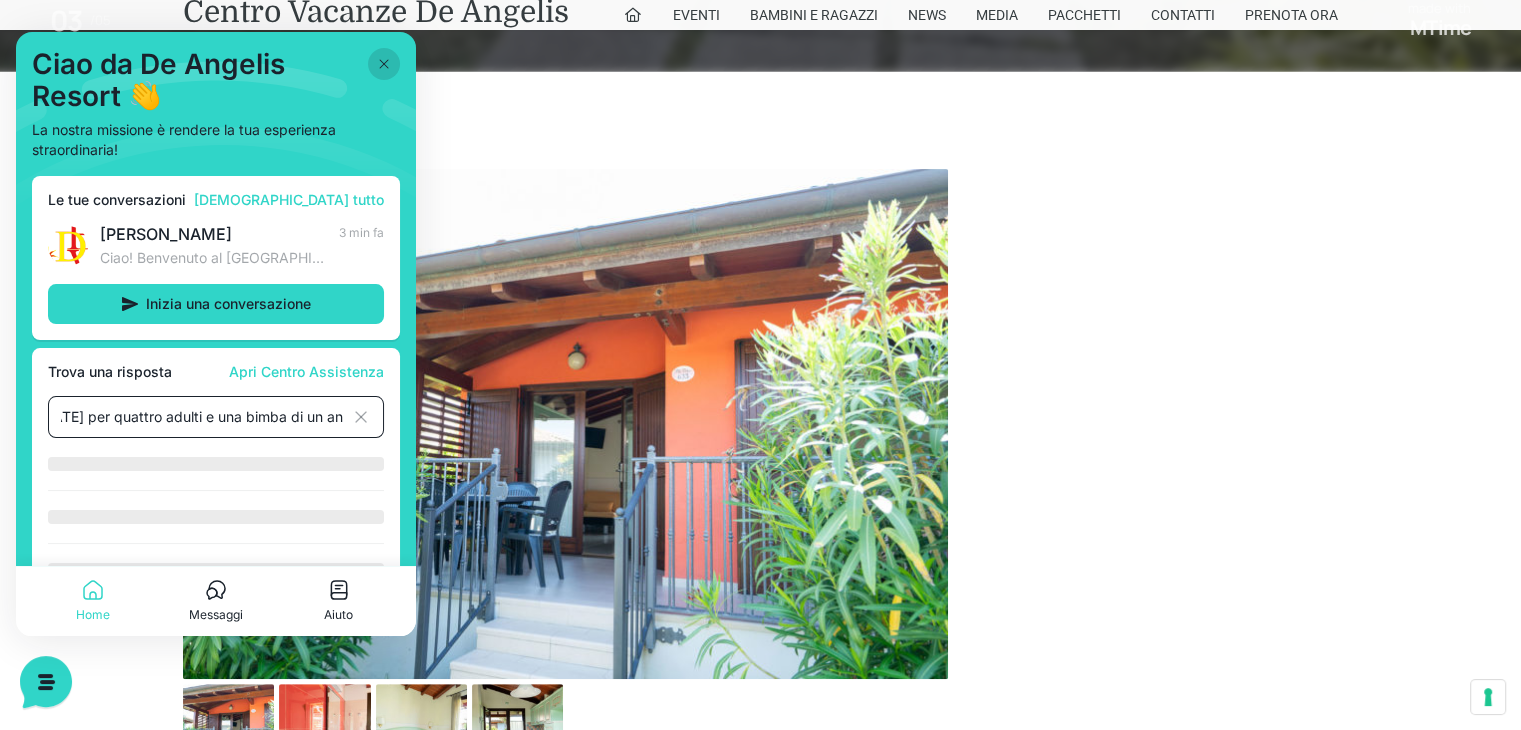 scroll, scrollTop: 0, scrollLeft: 332, axis: horizontal 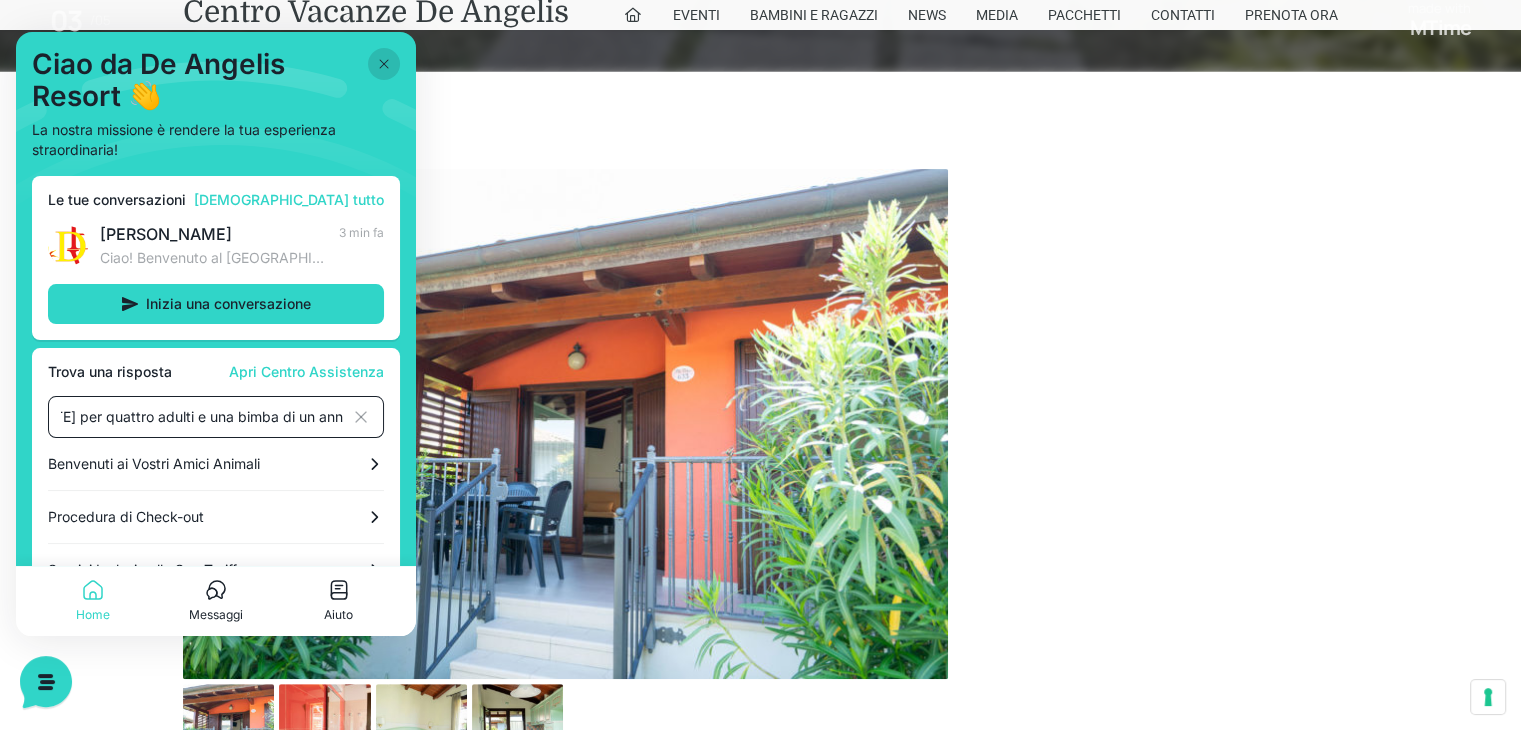 type on "buongiorno, chiedo disponibilità dal [DATE] al [DATE] per quattro adulti e una bimba di un anno" 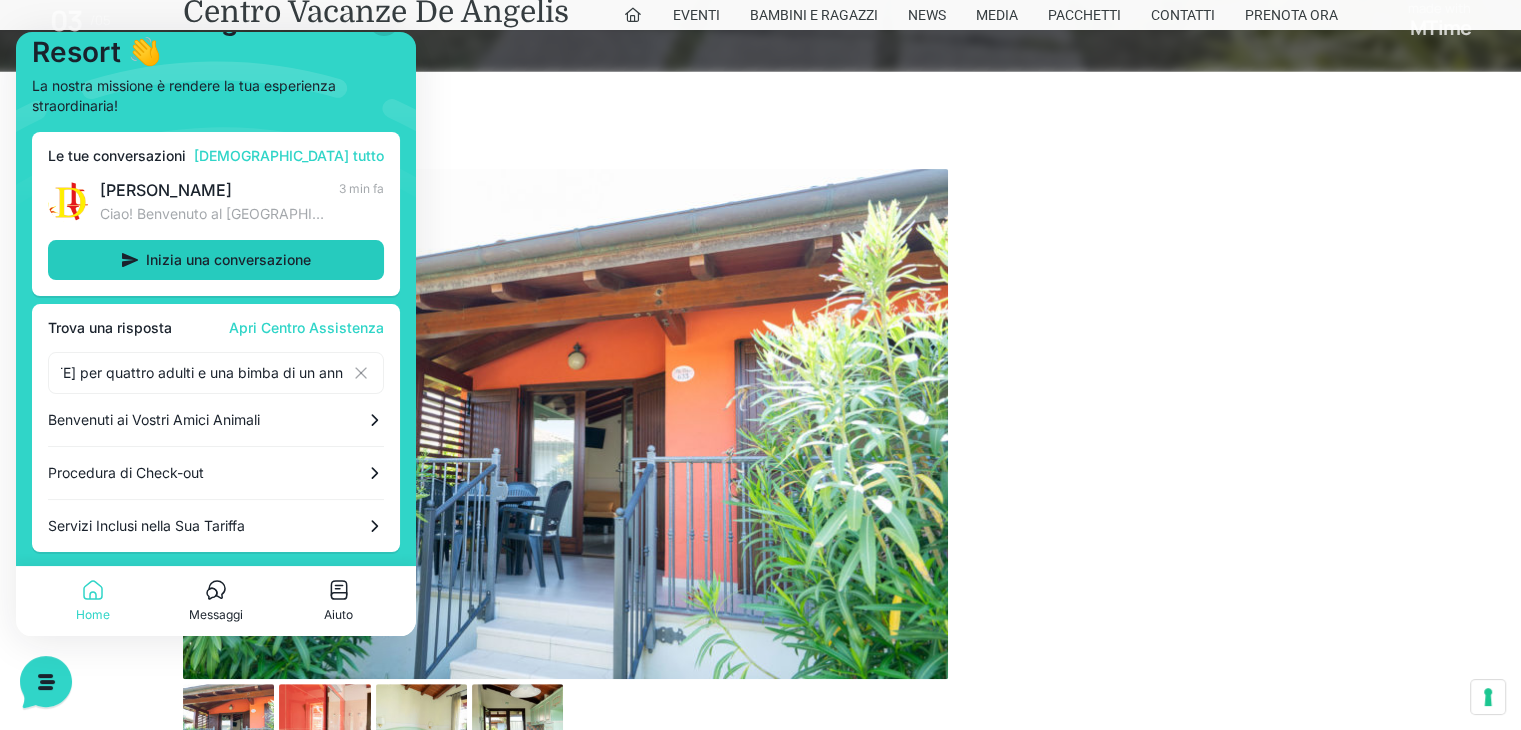 scroll, scrollTop: 0, scrollLeft: 0, axis: both 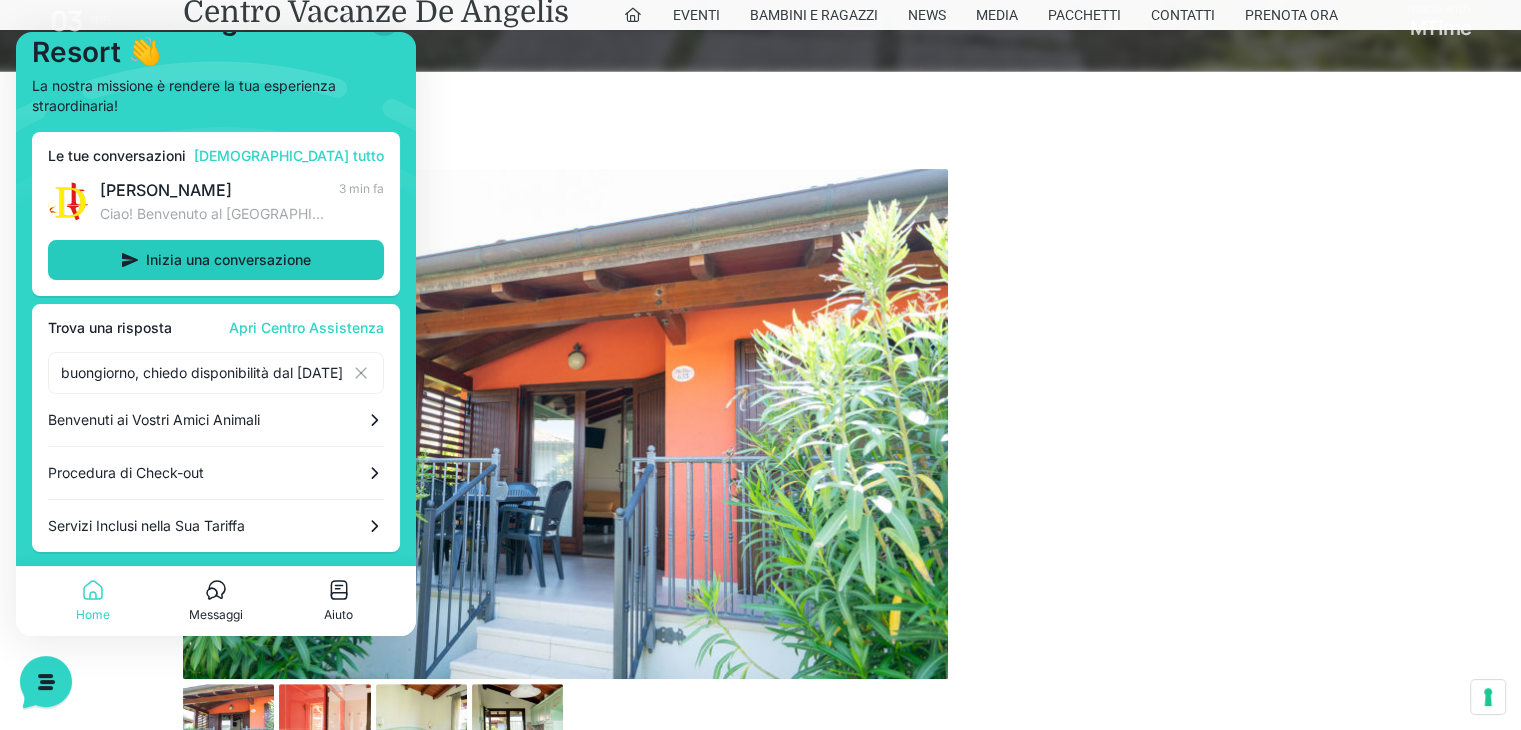 click on "Inizia una conversazione" at bounding box center (228, 260) 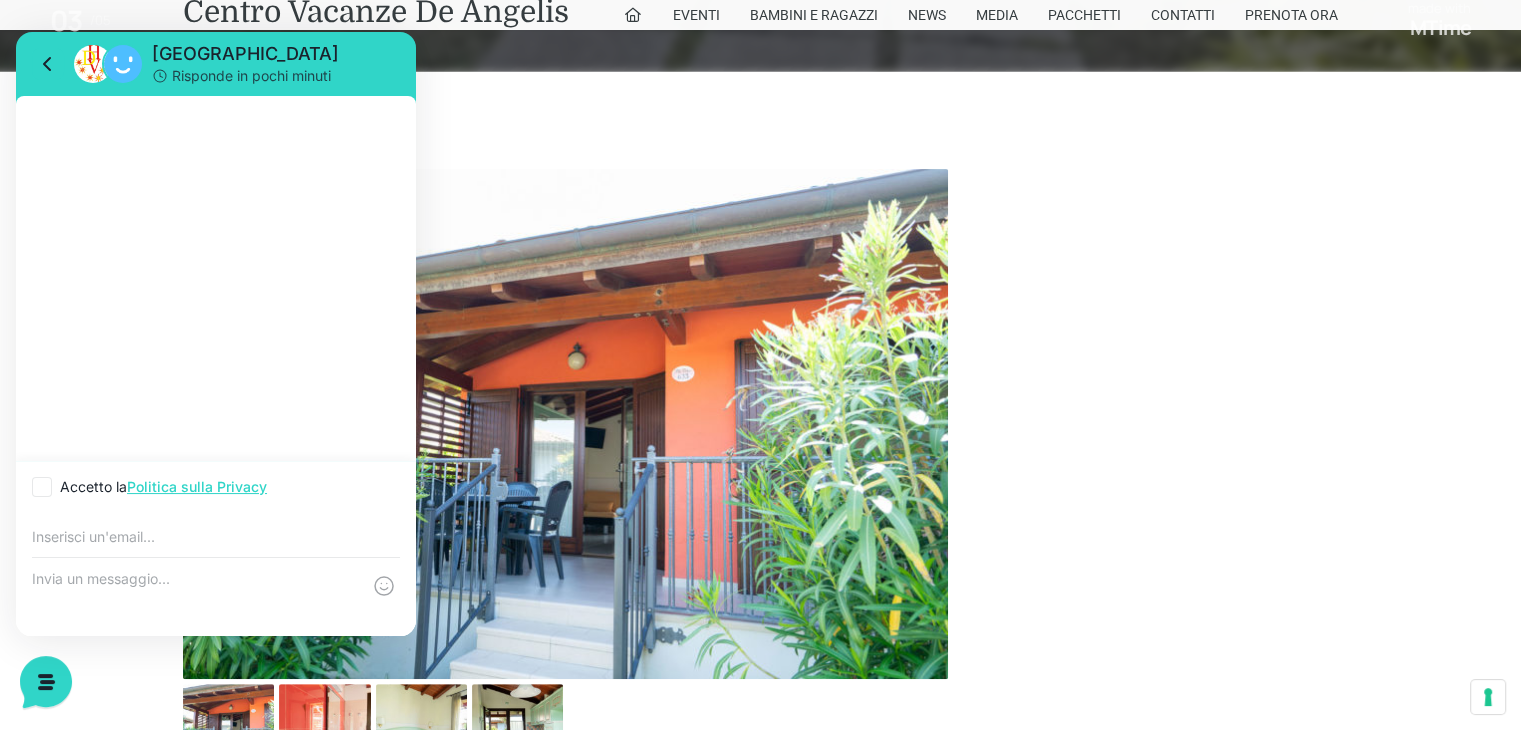 click at bounding box center [196, 597] 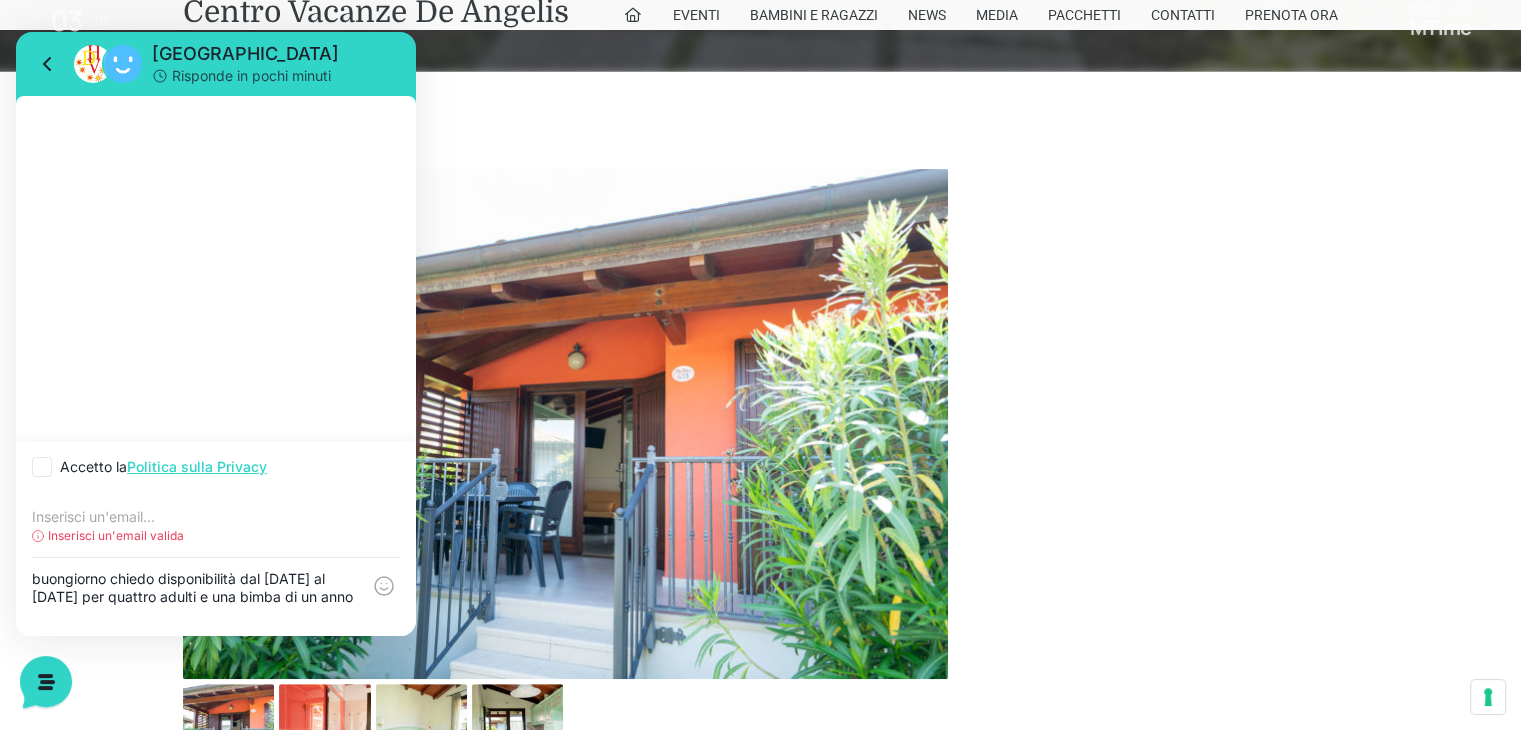 type on "buongiorno chiedo disponibilità dal [DATE] al [DATE] per quattro adulti e una bimba di un anno" 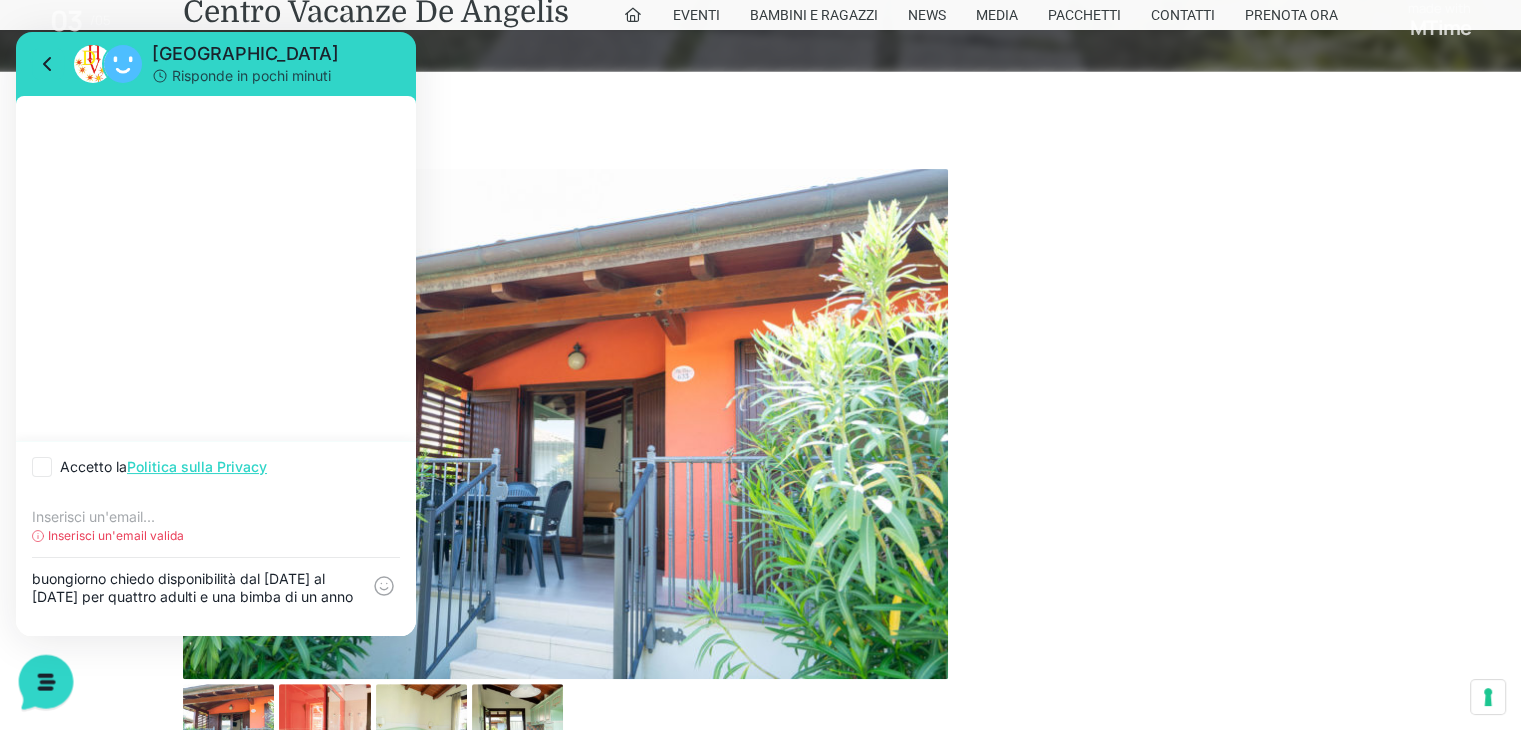 click 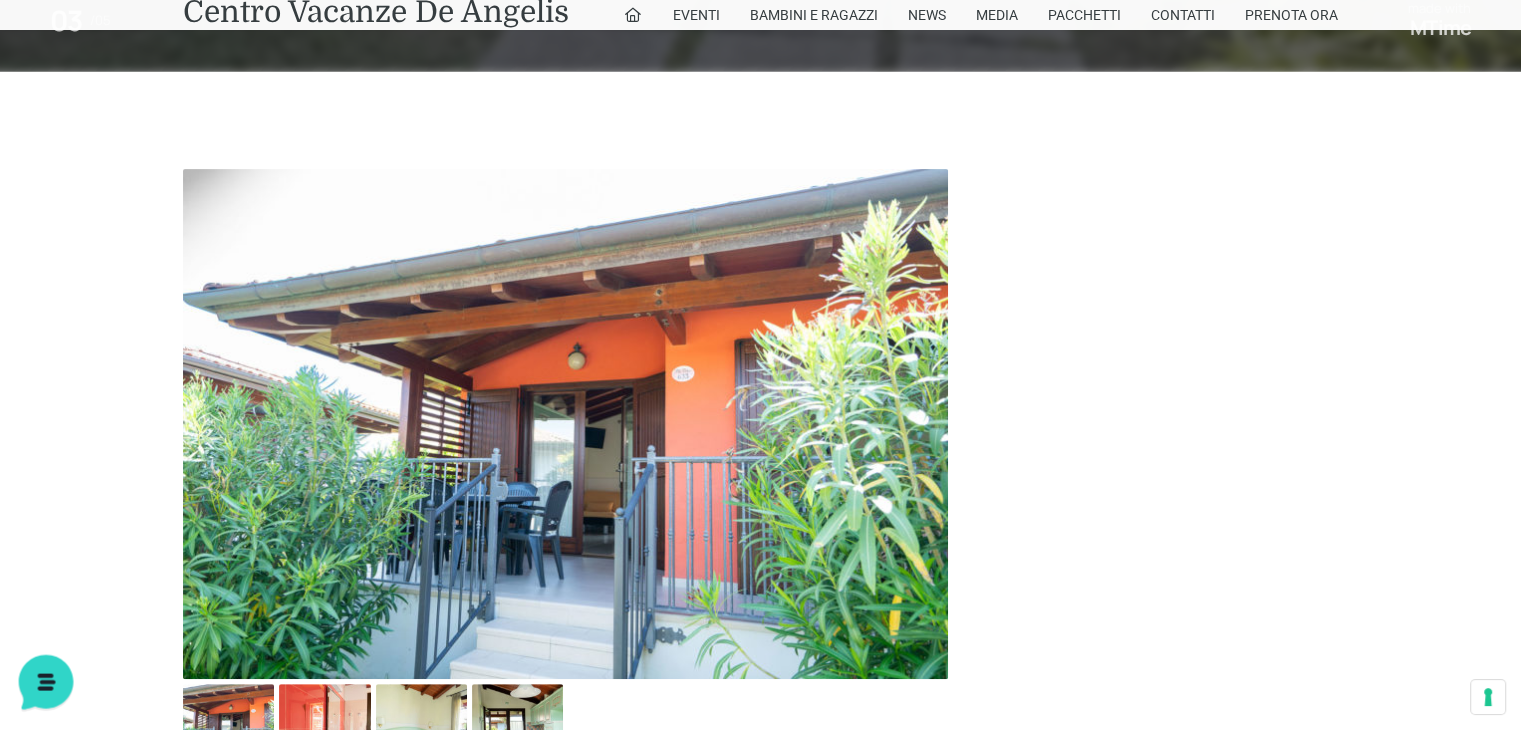 click 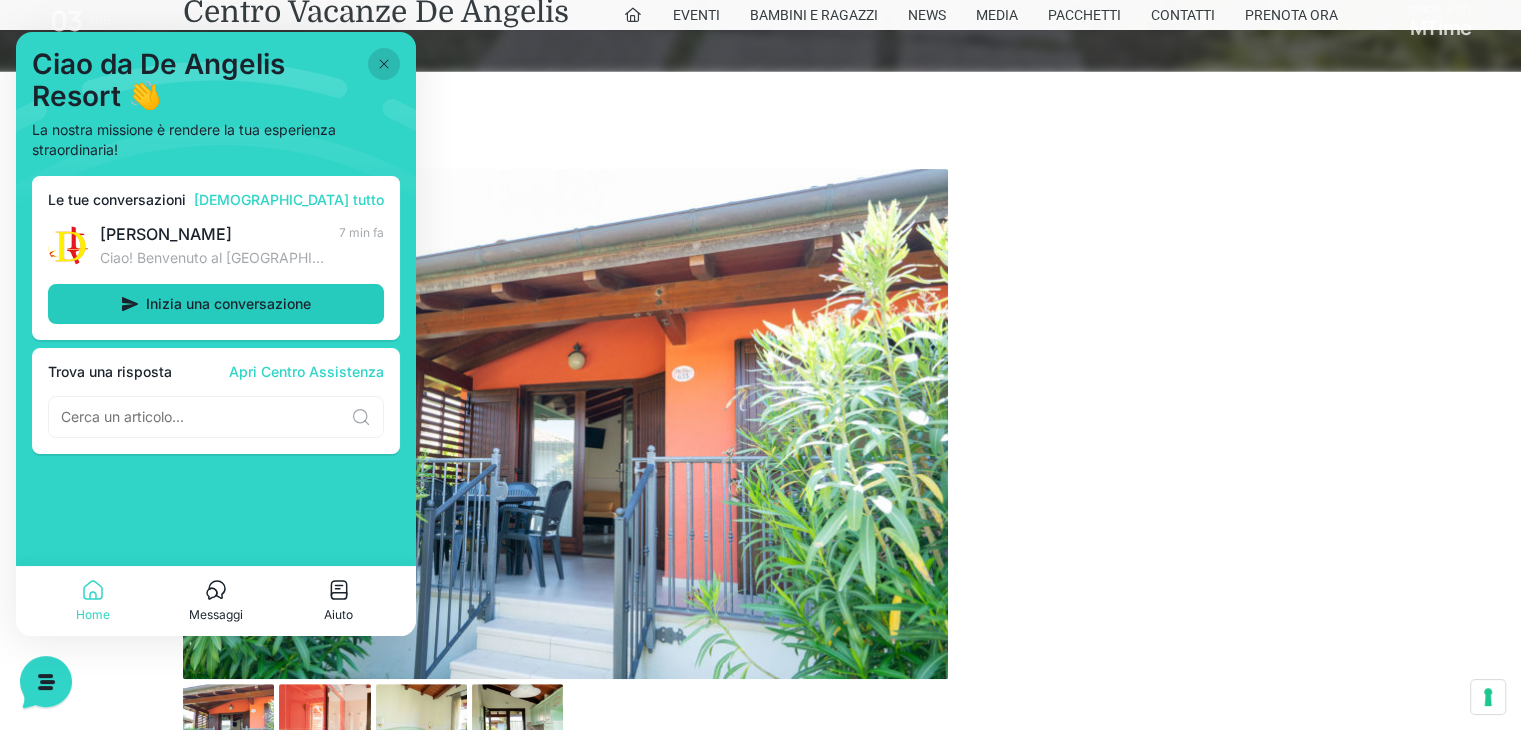 click on "Inizia una conversazione" at bounding box center (228, 304) 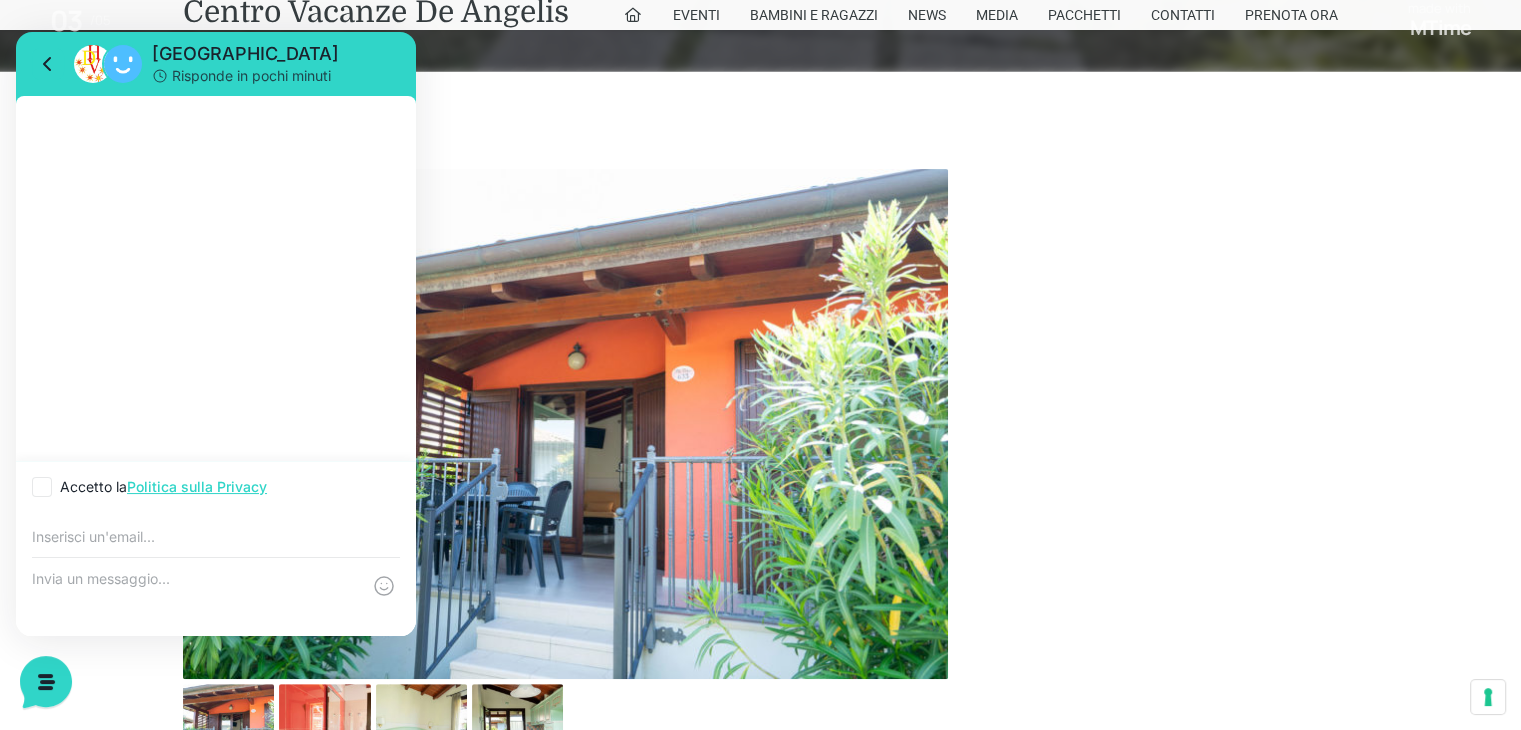 click 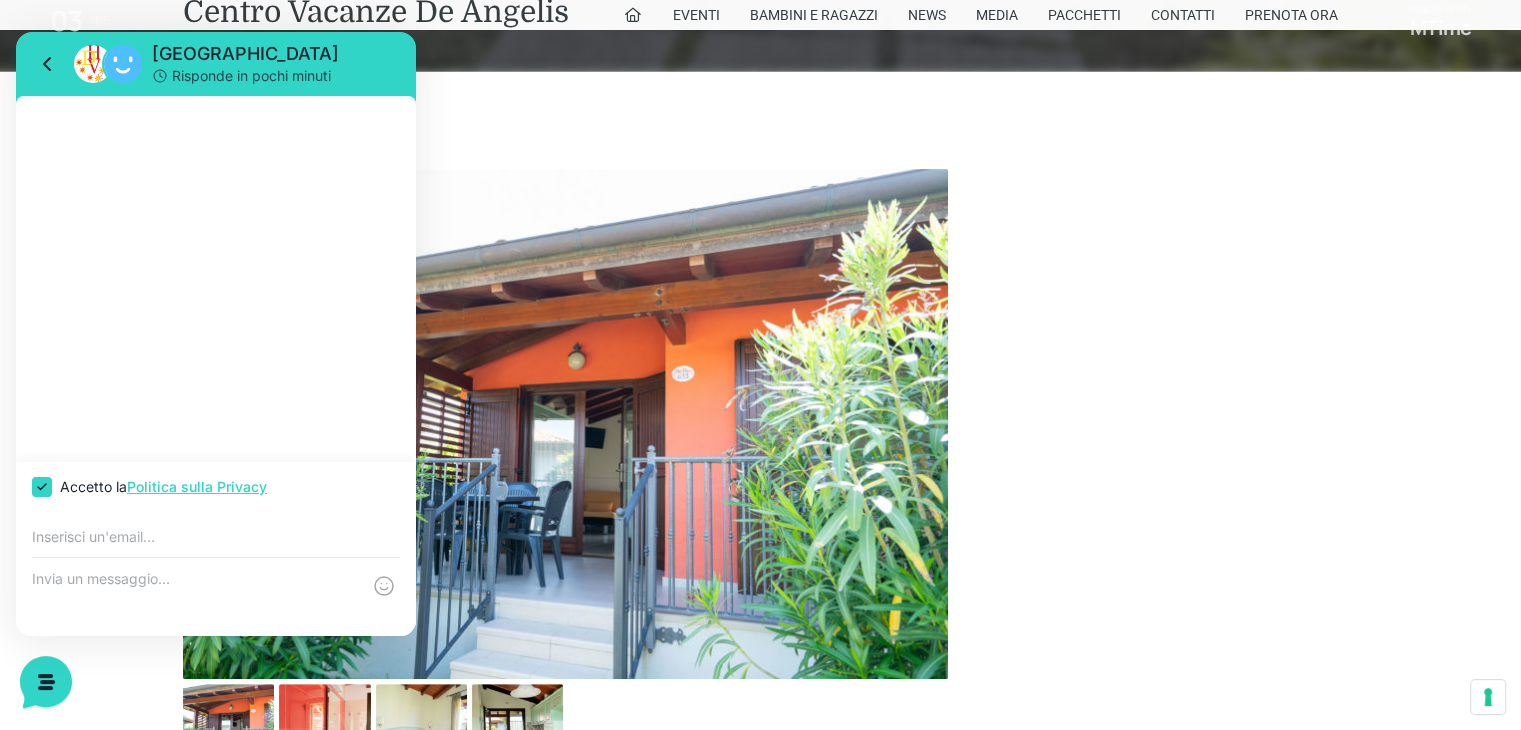 checkbox on "true" 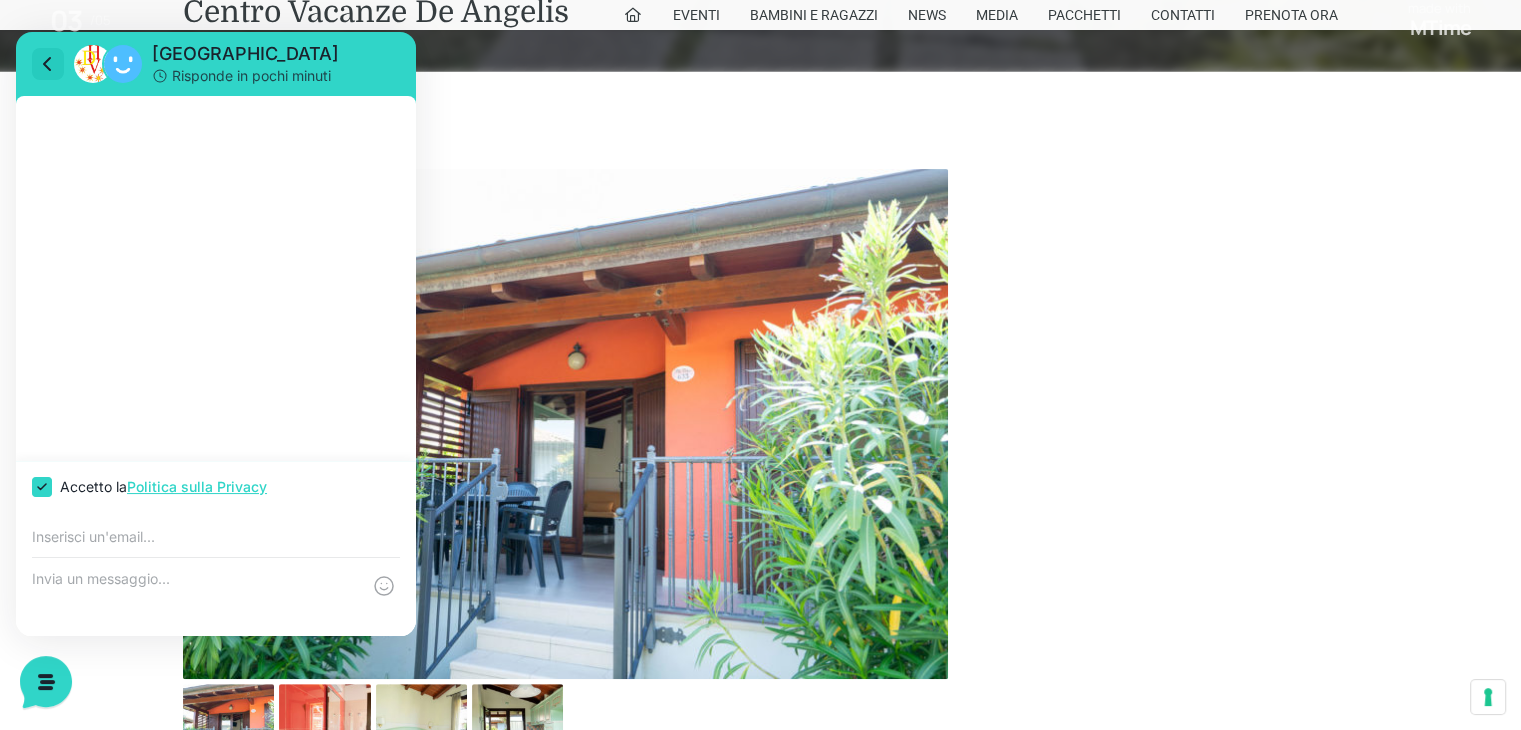 click 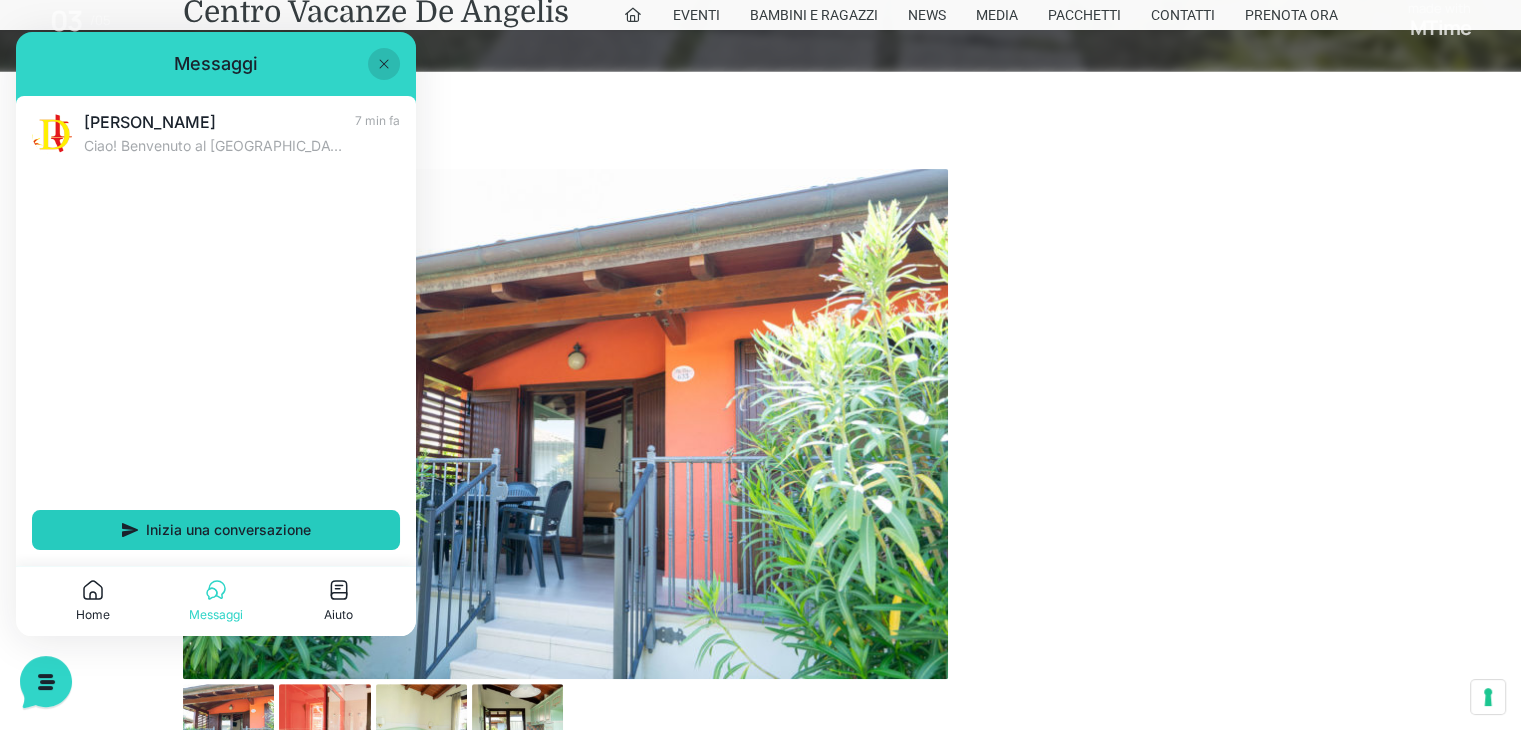 click on "Inizia una conversazione" at bounding box center [228, 530] 